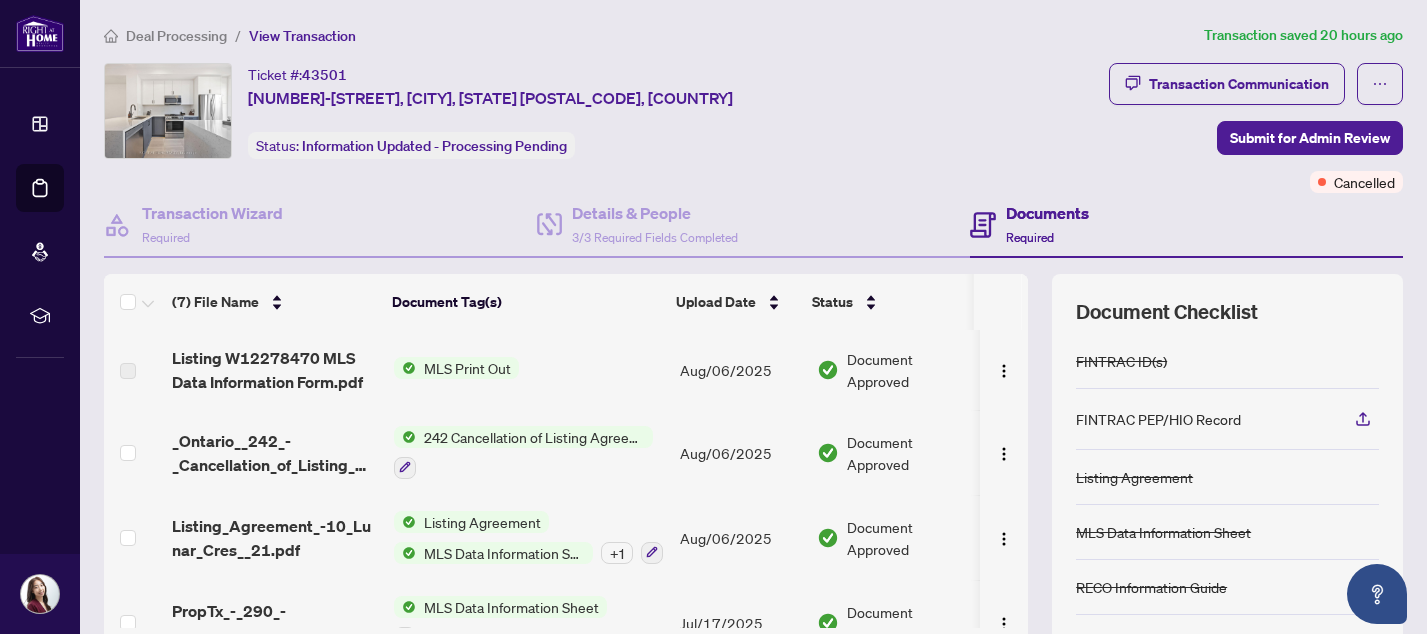 scroll, scrollTop: 0, scrollLeft: 0, axis: both 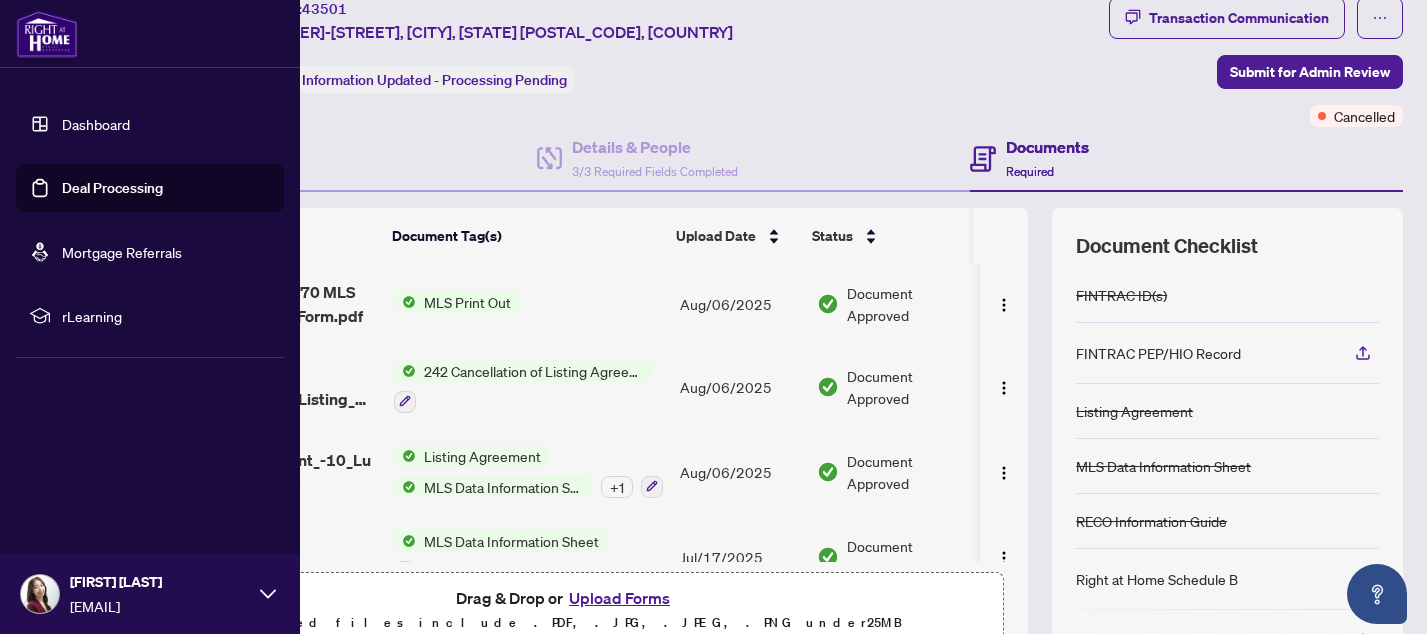 click on "Deal Processing" at bounding box center (112, 188) 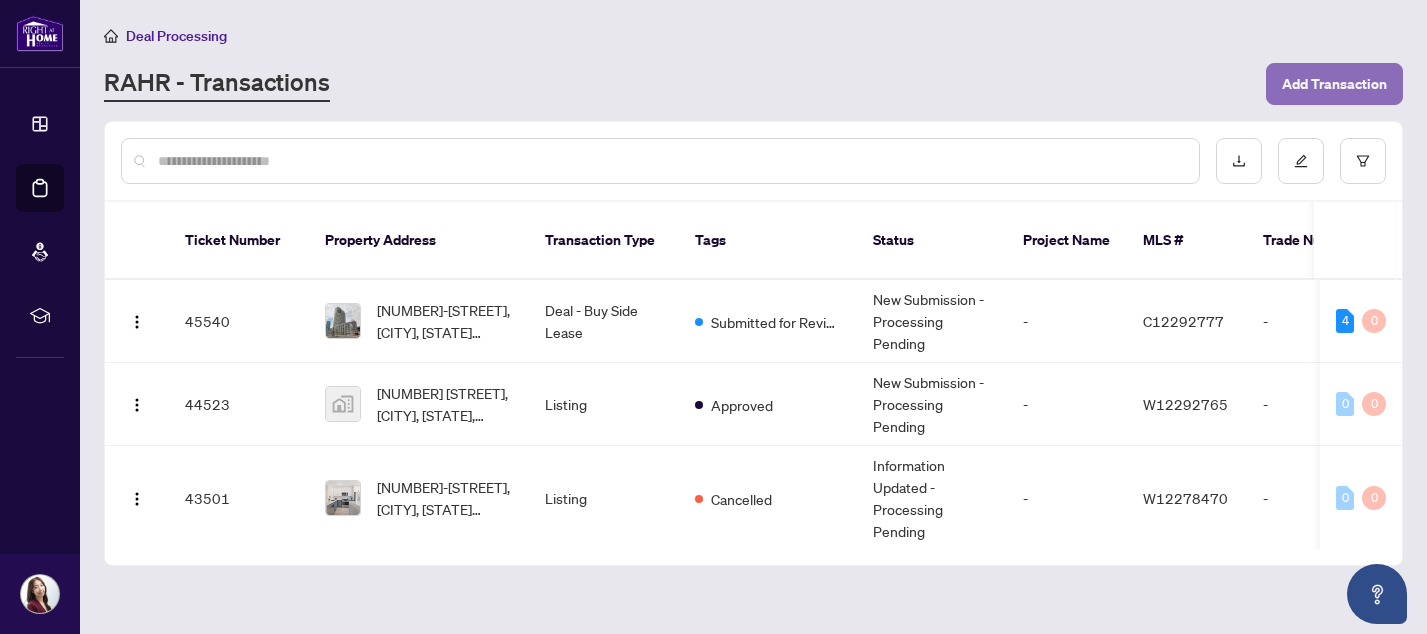 click on "Add Transaction" at bounding box center [1334, 84] 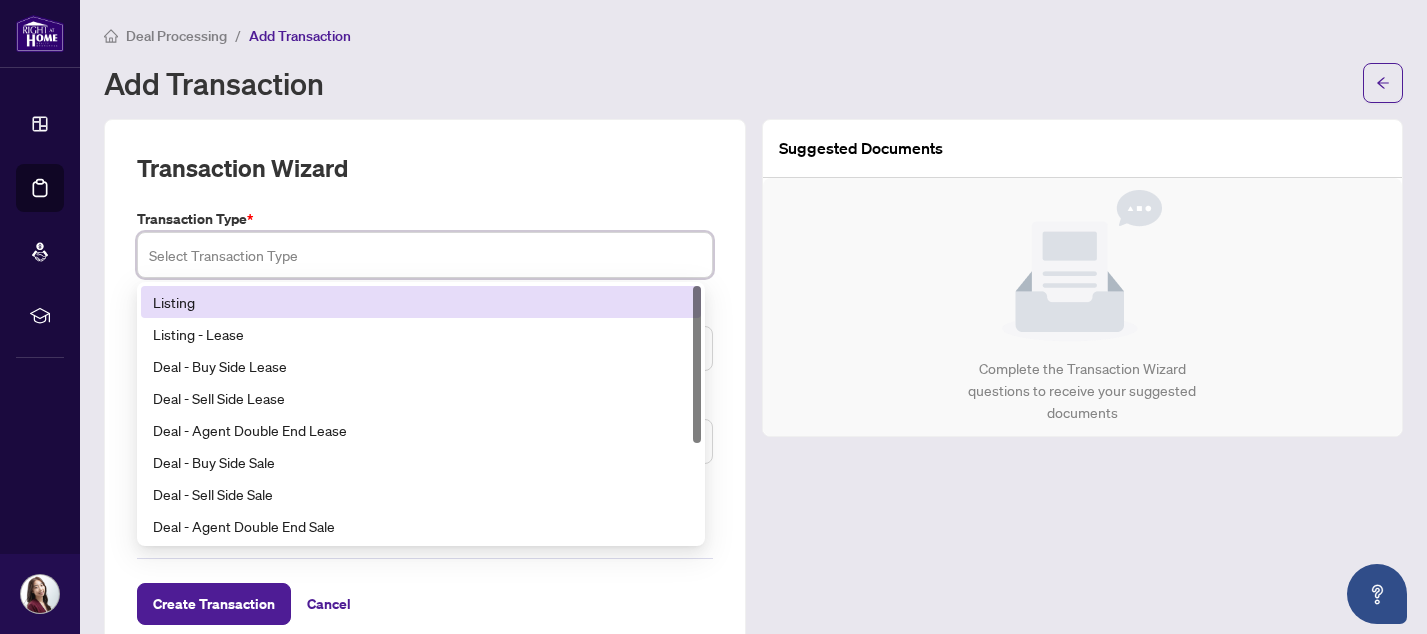 click at bounding box center [425, 255] 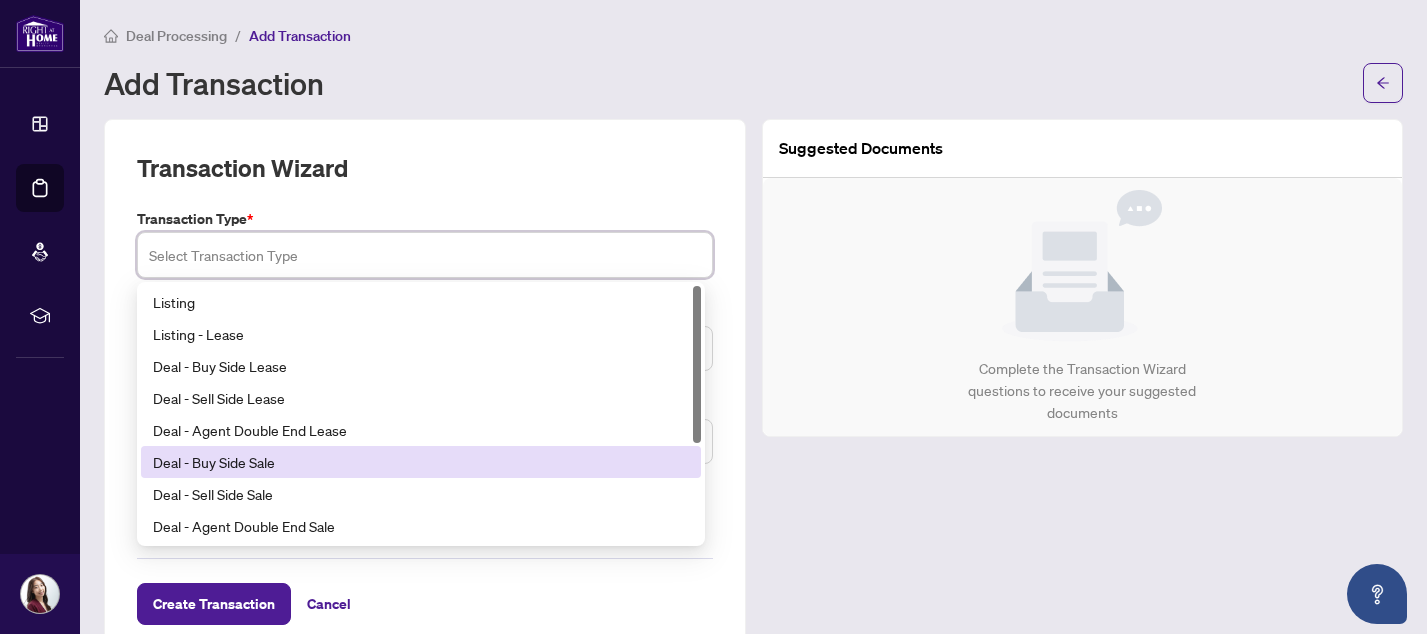scroll, scrollTop: 160, scrollLeft: 0, axis: vertical 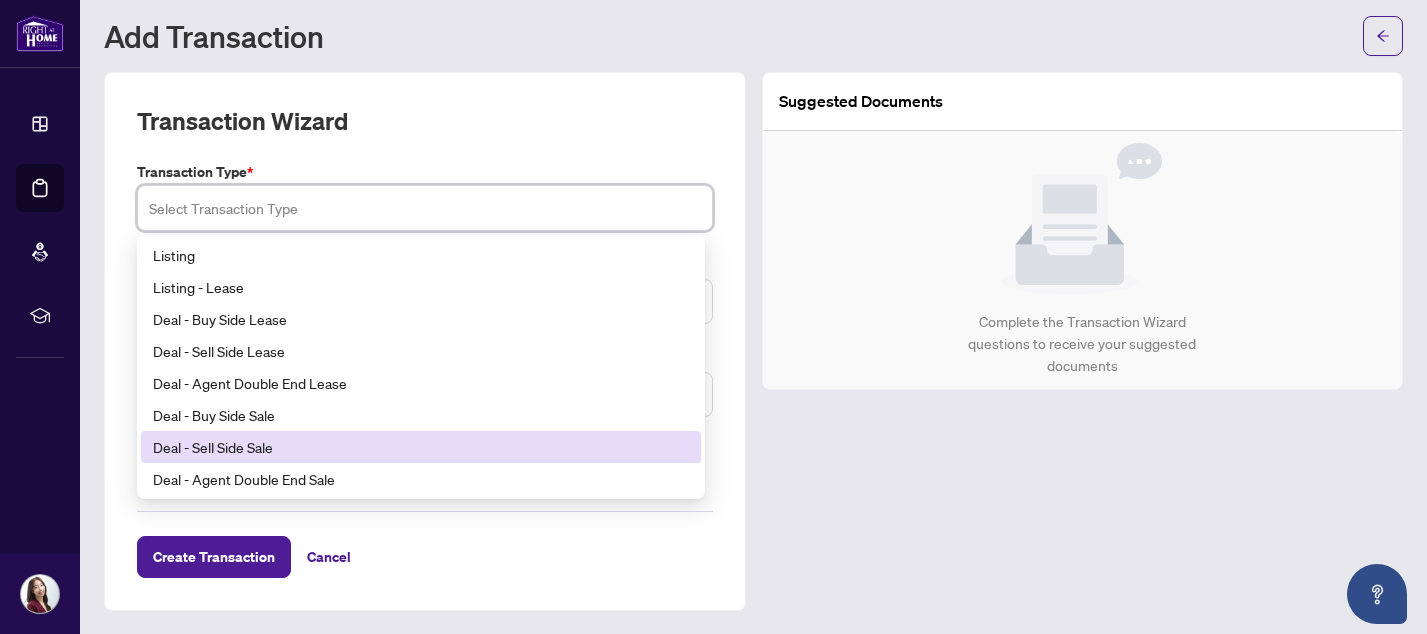 click on "Deal - Sell Side Sale" at bounding box center [421, 447] 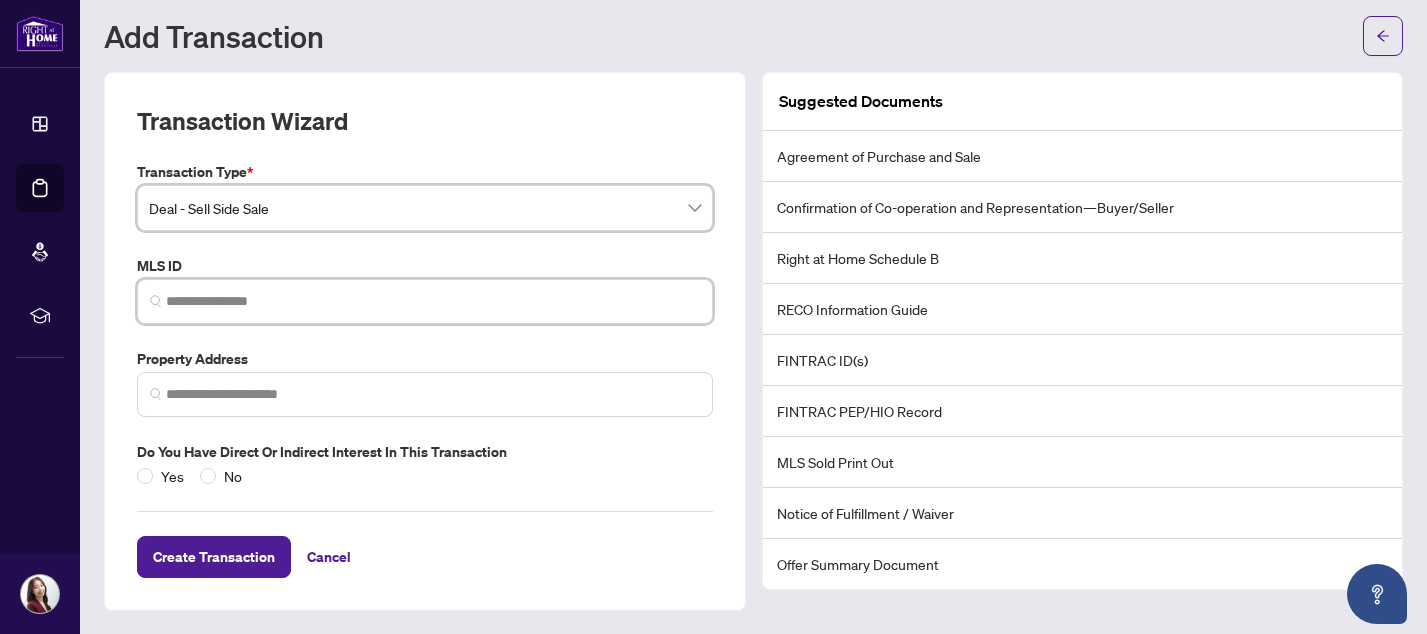 click at bounding box center [433, 301] 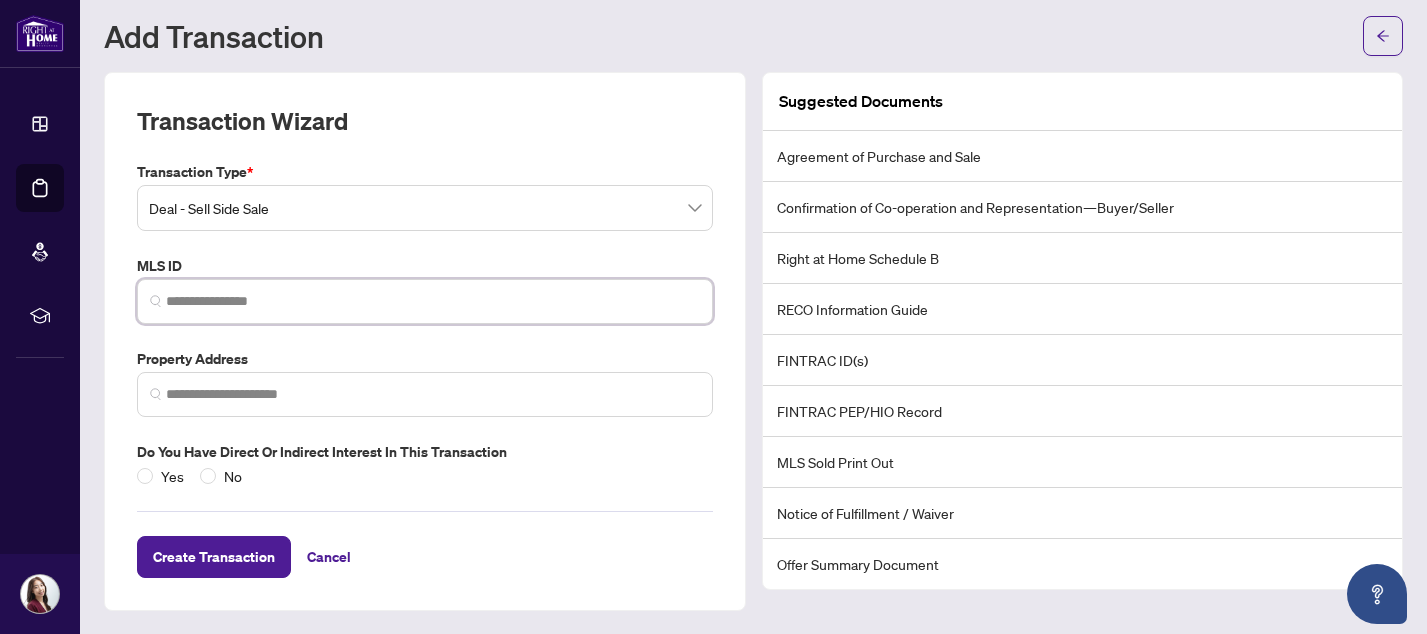 paste on "**********" 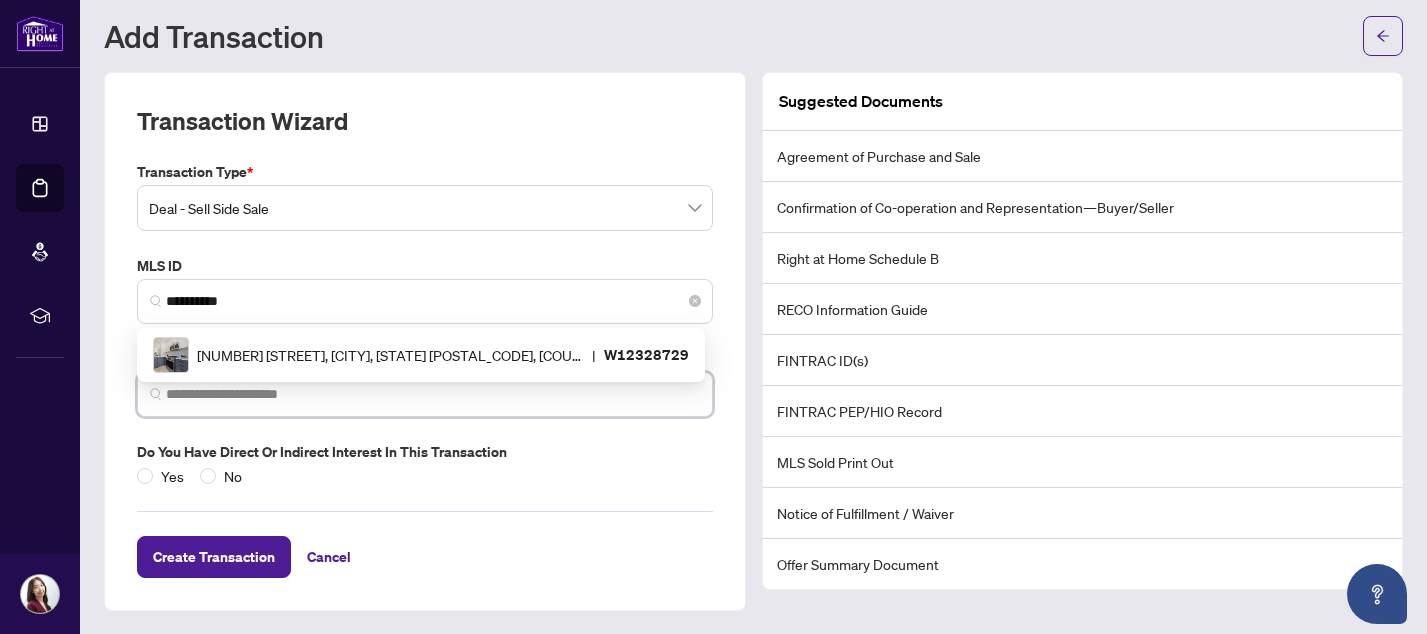 click on "**********" at bounding box center (425, 301) 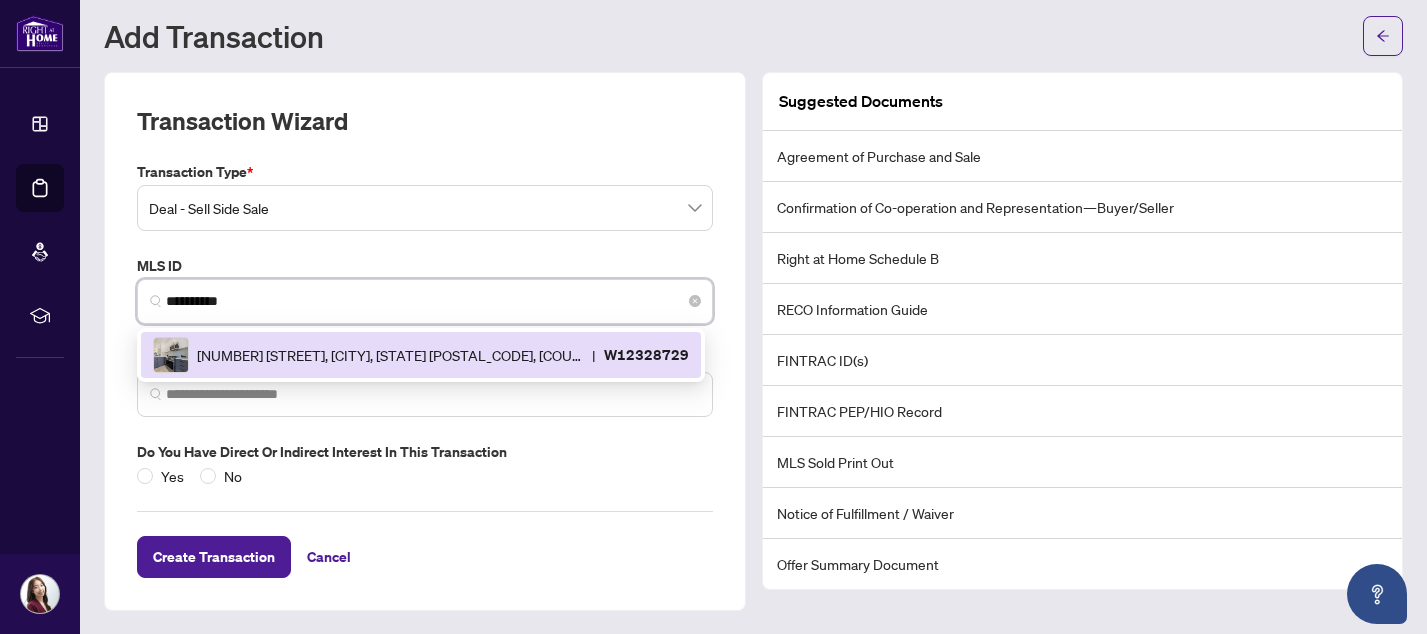 click on "[NUMBER] [STREET], [CITY], [STATE] [POSTAL_CODE] | W12328729" at bounding box center [421, 355] 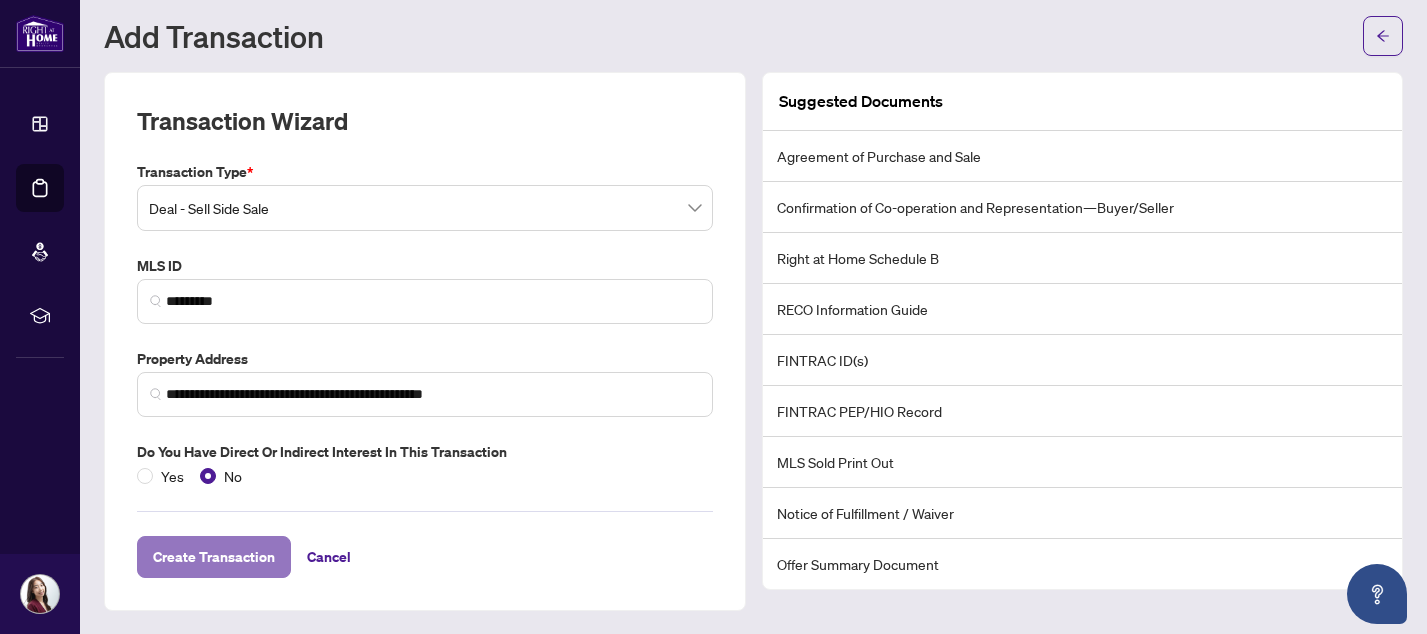 click on "Create Transaction" at bounding box center [214, 557] 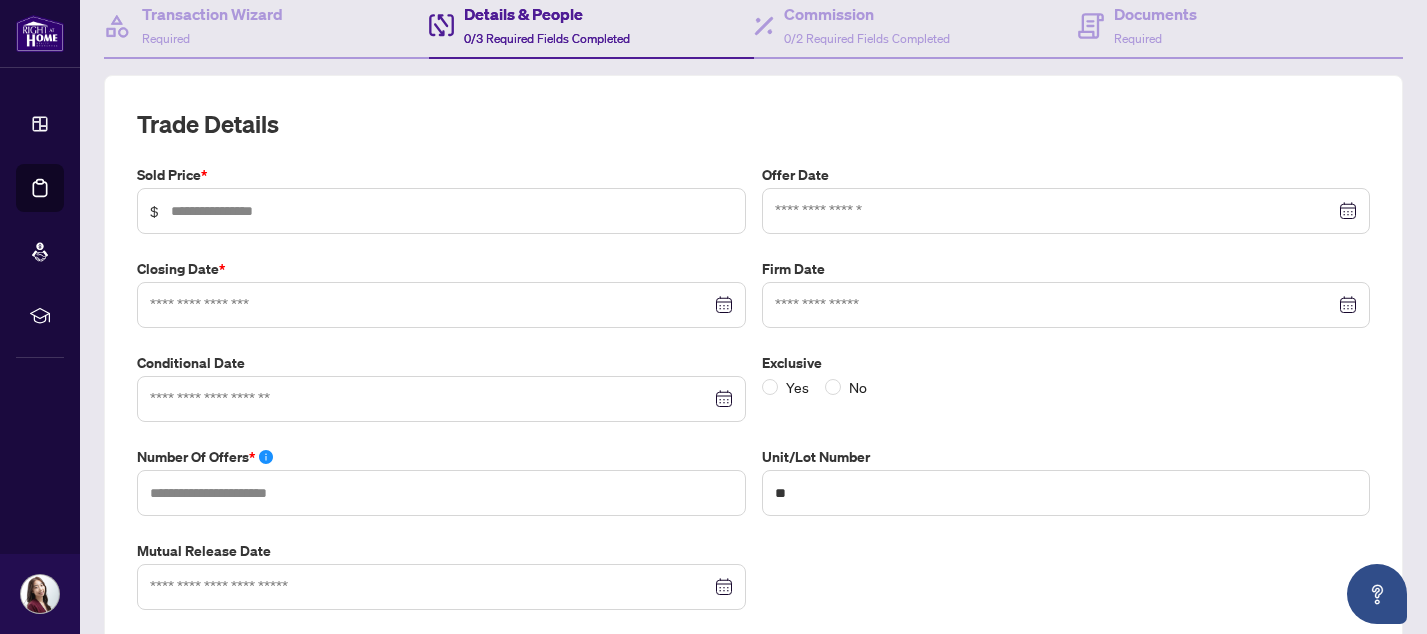 scroll, scrollTop: 200, scrollLeft: 0, axis: vertical 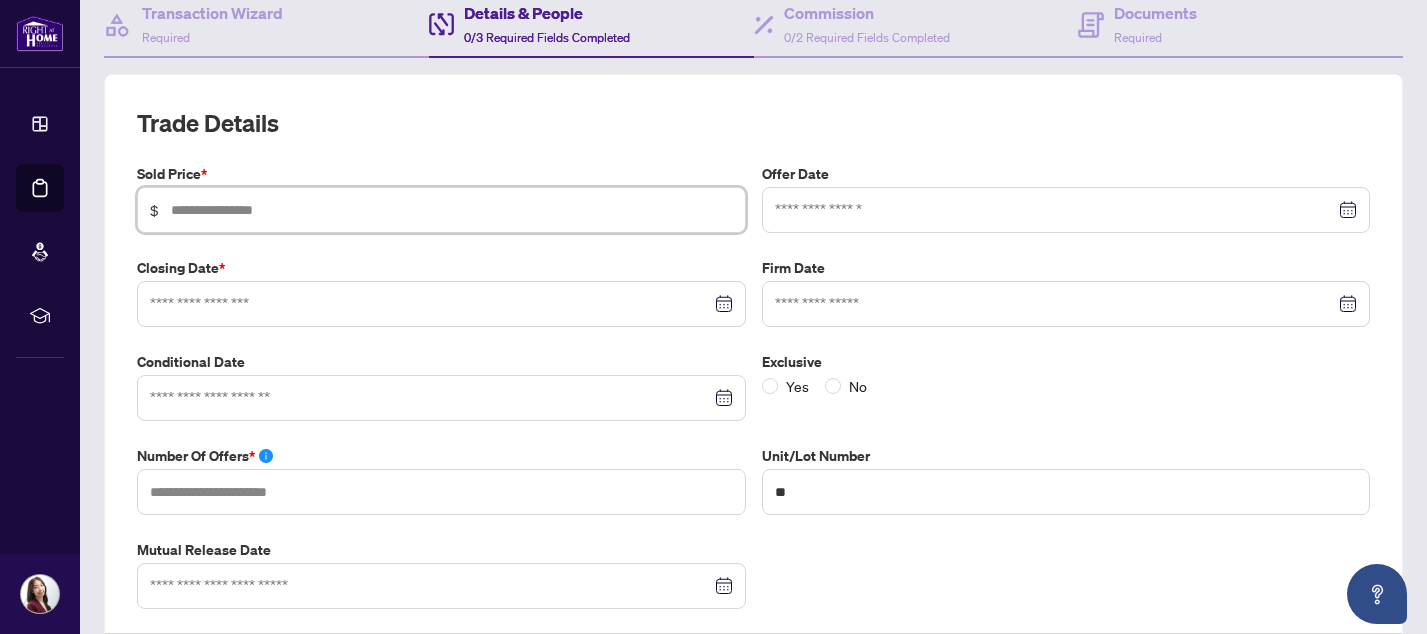 click at bounding box center [452, 210] 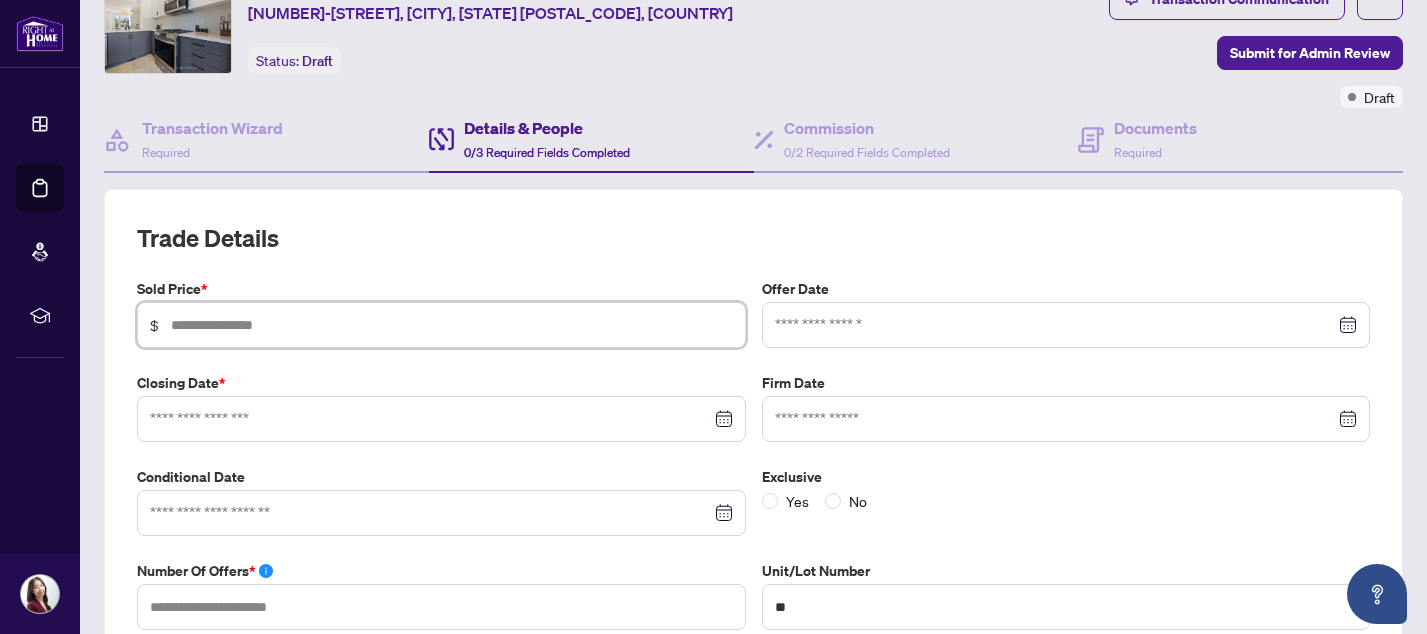 scroll, scrollTop: 0, scrollLeft: 0, axis: both 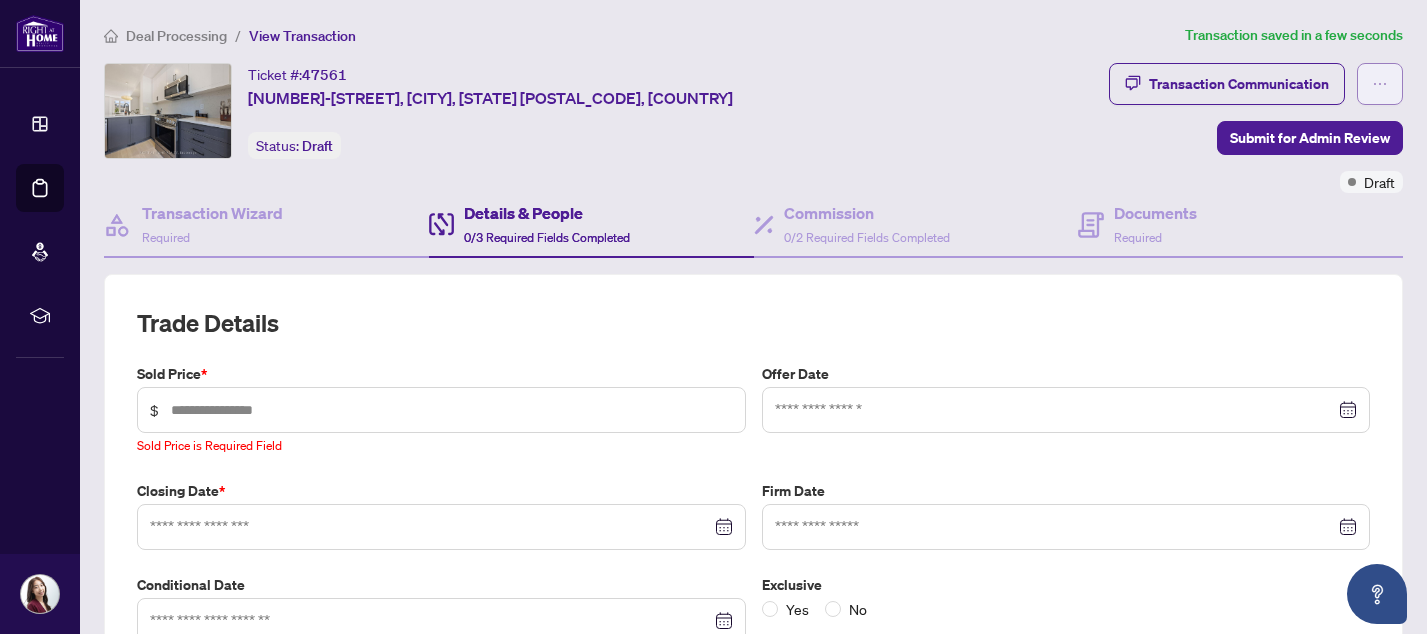 click 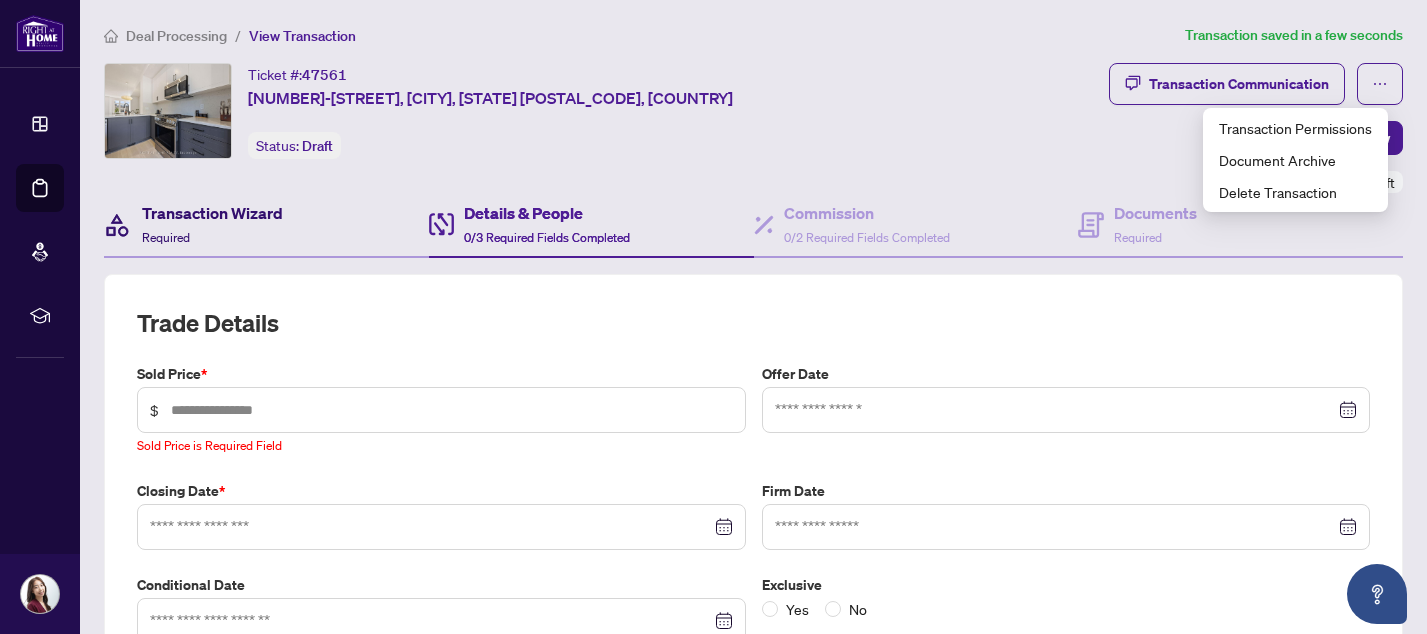 click on "Transaction Wizard Required" at bounding box center (212, 224) 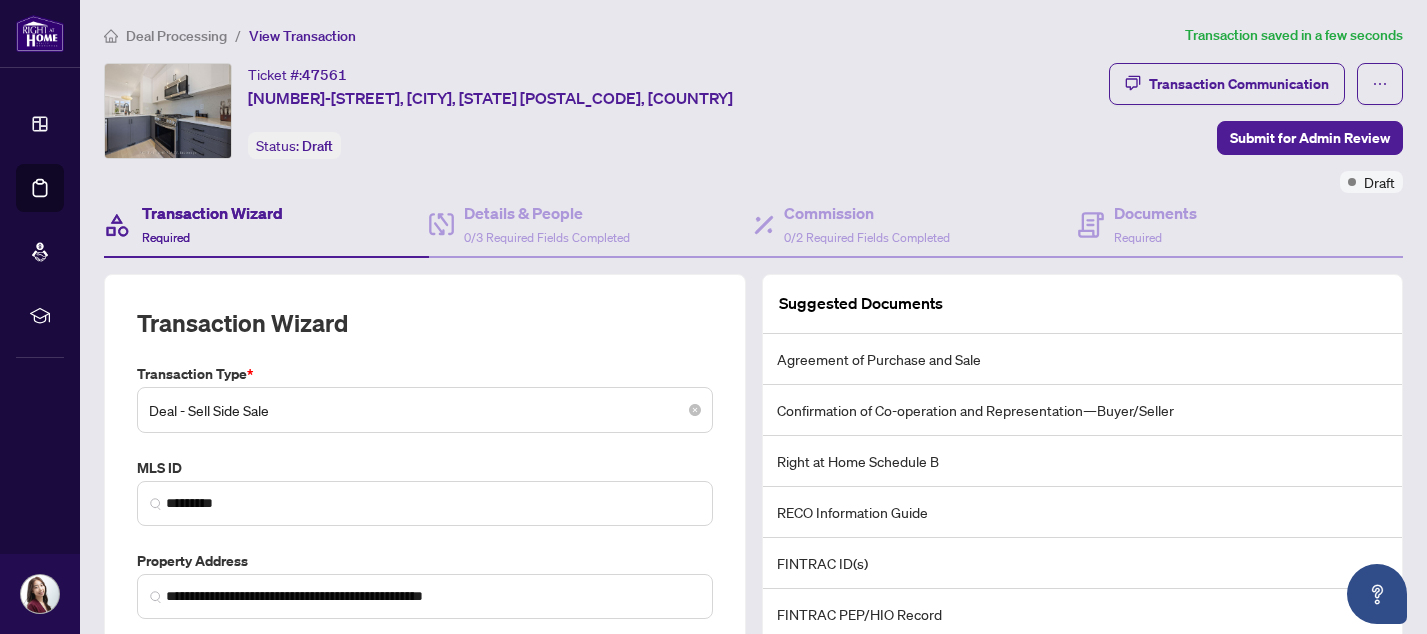 click on "Deal - Sell Side Sale" at bounding box center (425, 410) 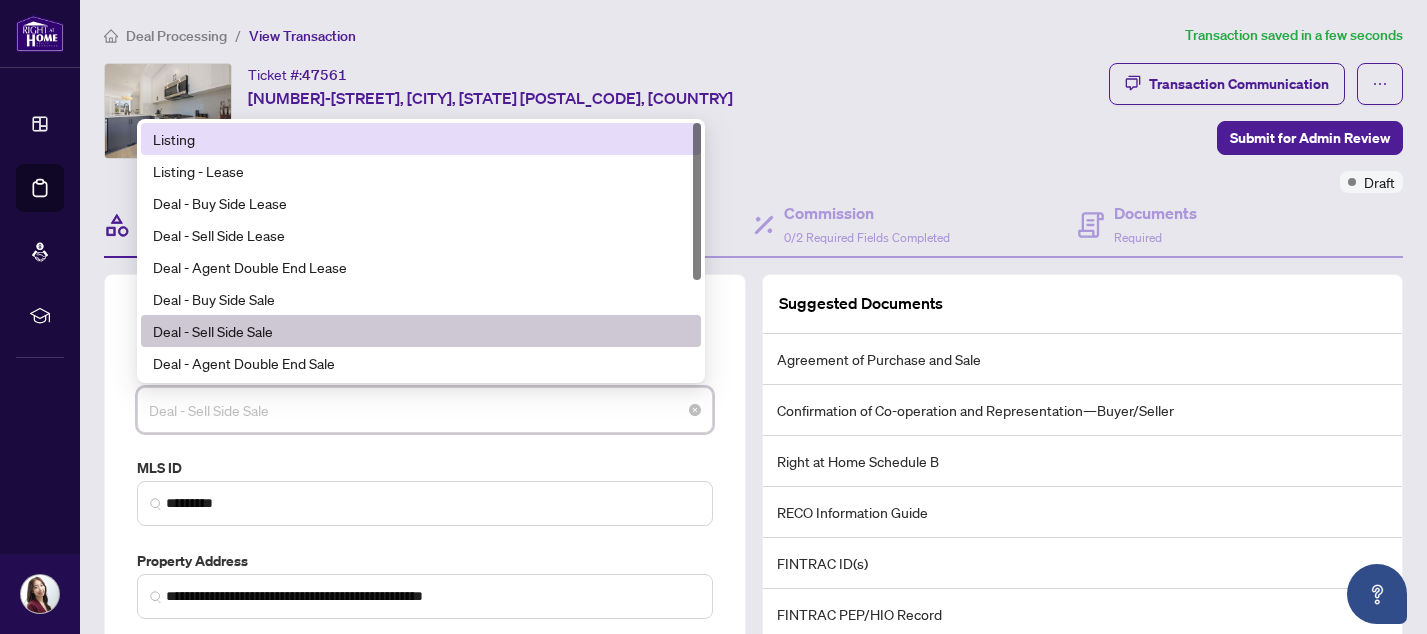 click on "Listing" at bounding box center (421, 139) 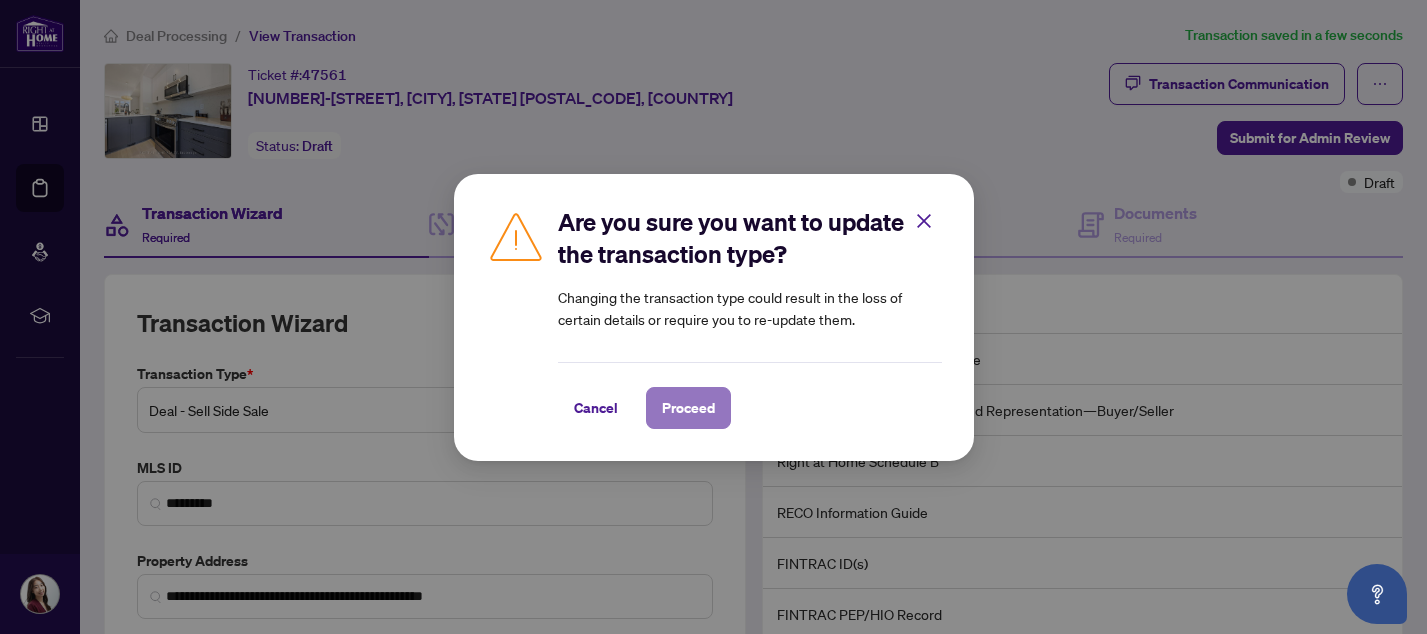 click on "Proceed" at bounding box center [688, 408] 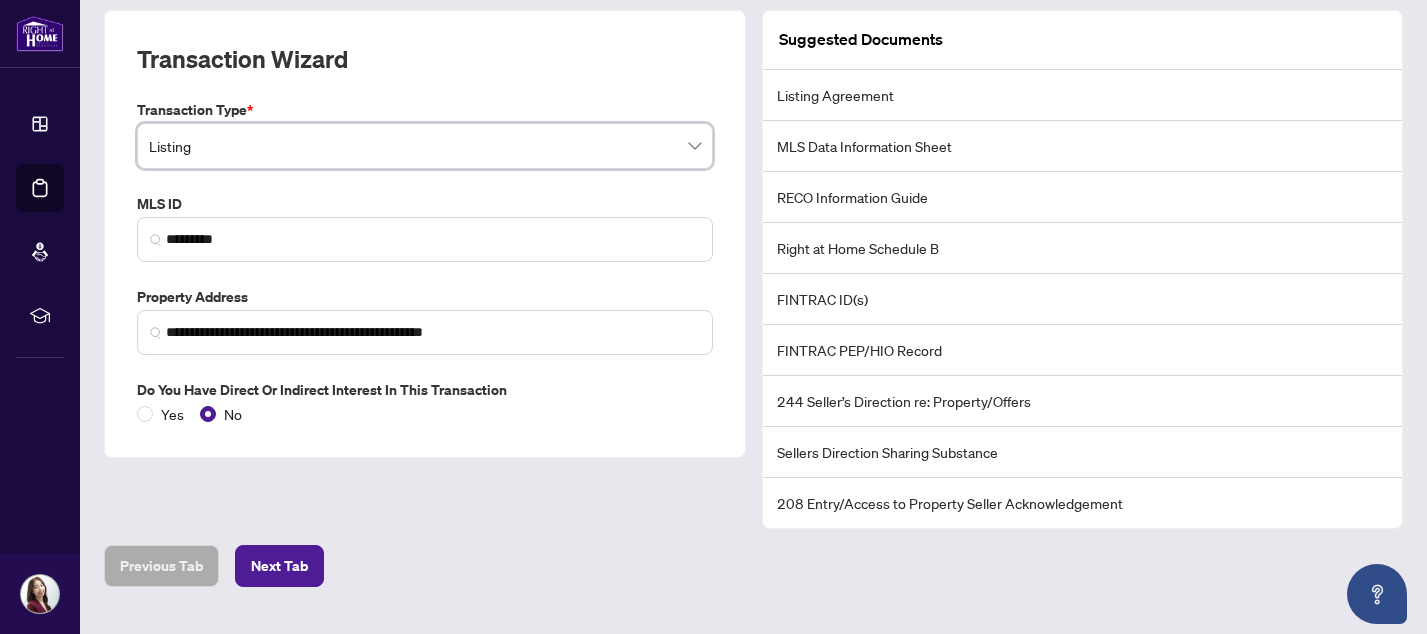 scroll, scrollTop: 267, scrollLeft: 0, axis: vertical 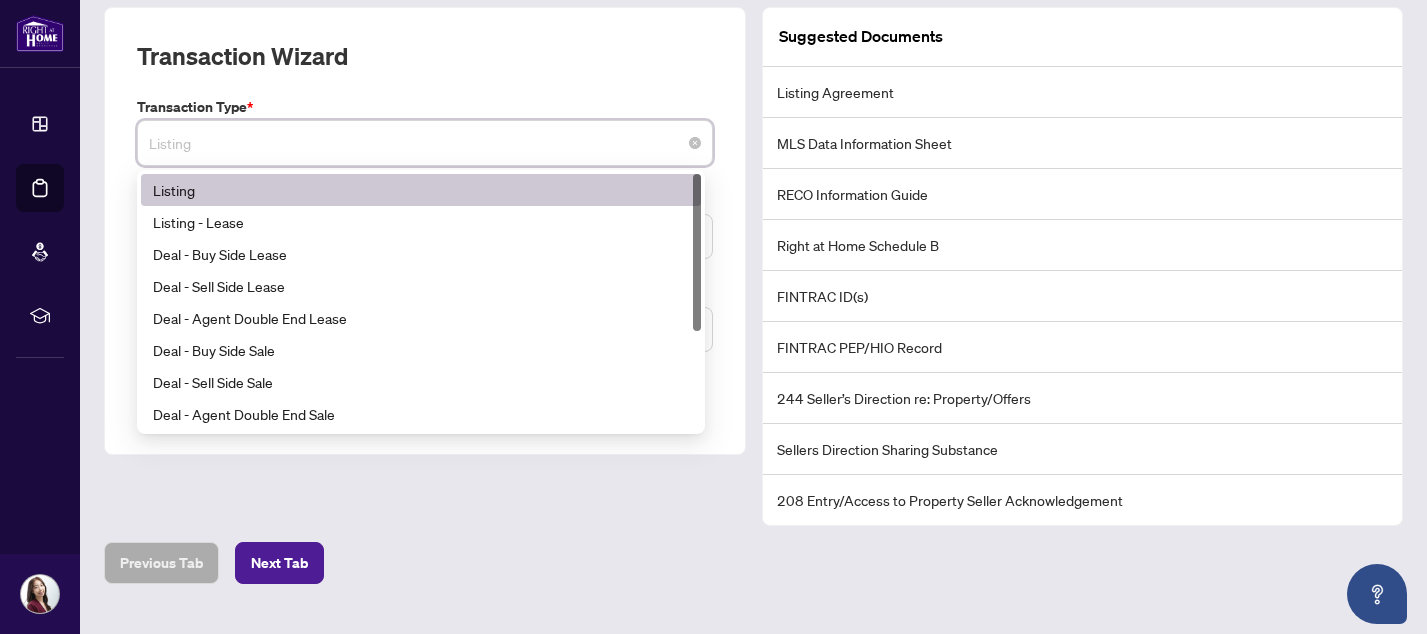 click on "Listing" at bounding box center (425, 143) 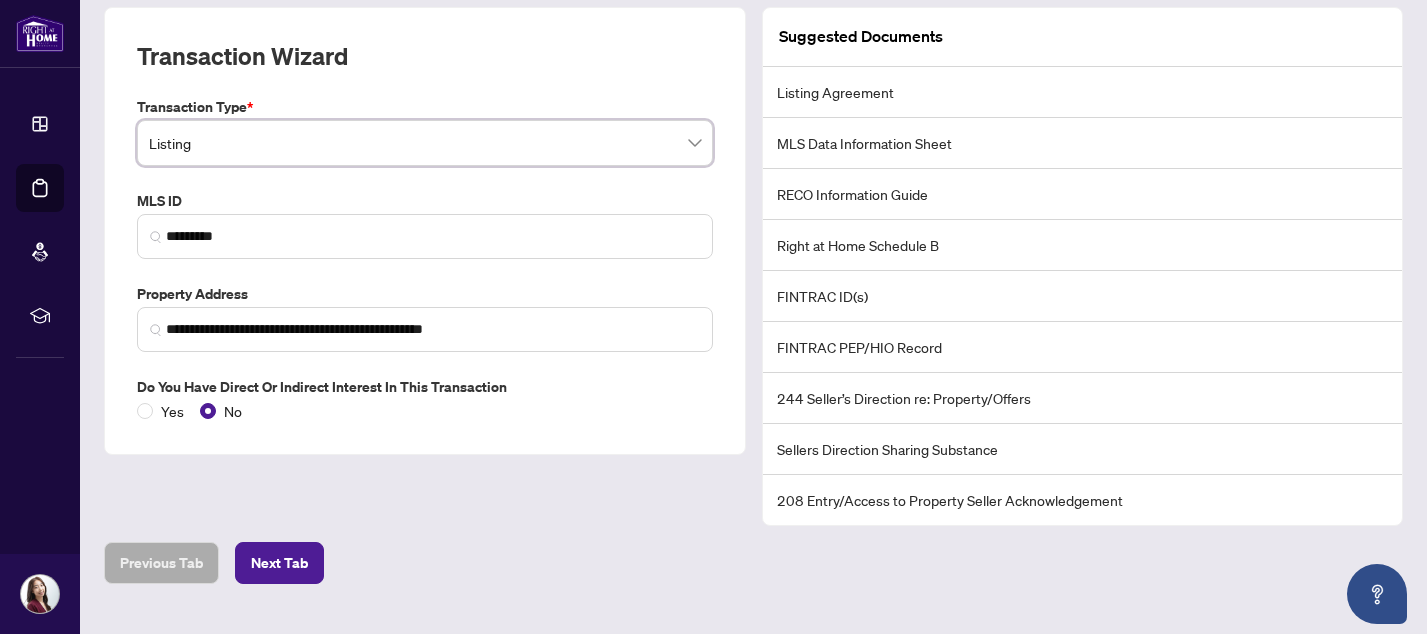 click on "Transaction Wizard" at bounding box center (425, 68) 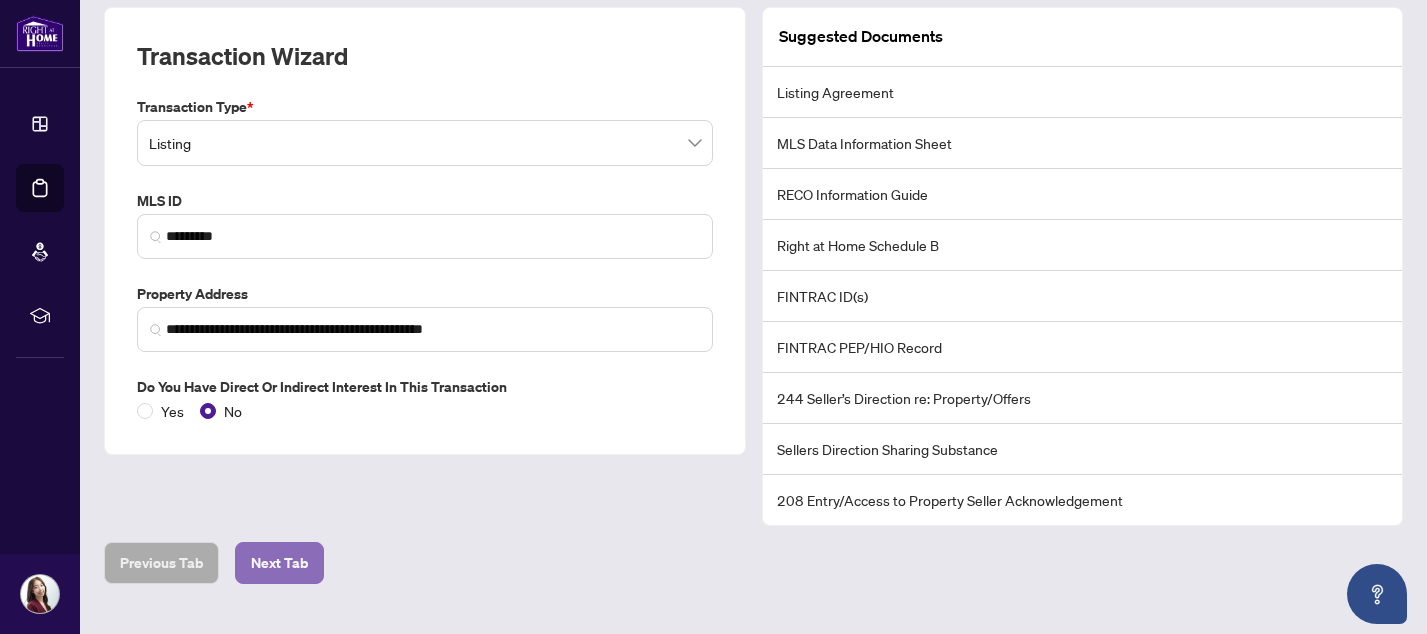 click on "Next Tab" at bounding box center [279, 563] 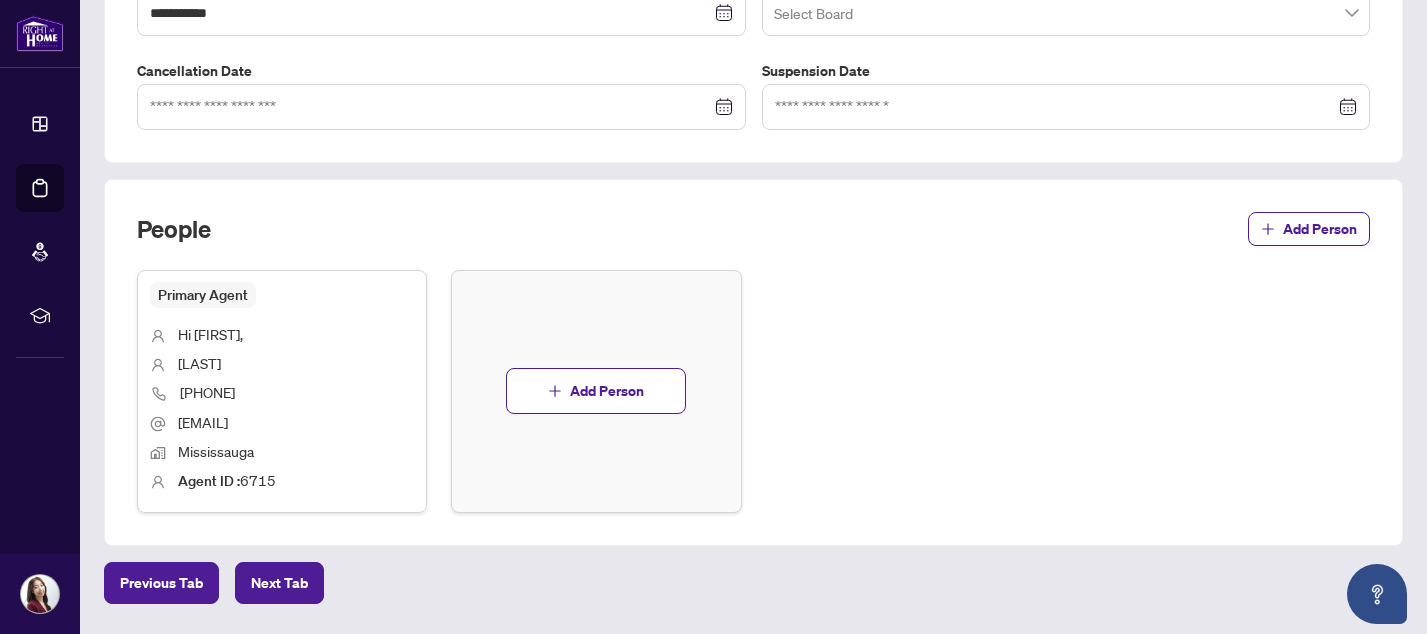scroll, scrollTop: 646, scrollLeft: 0, axis: vertical 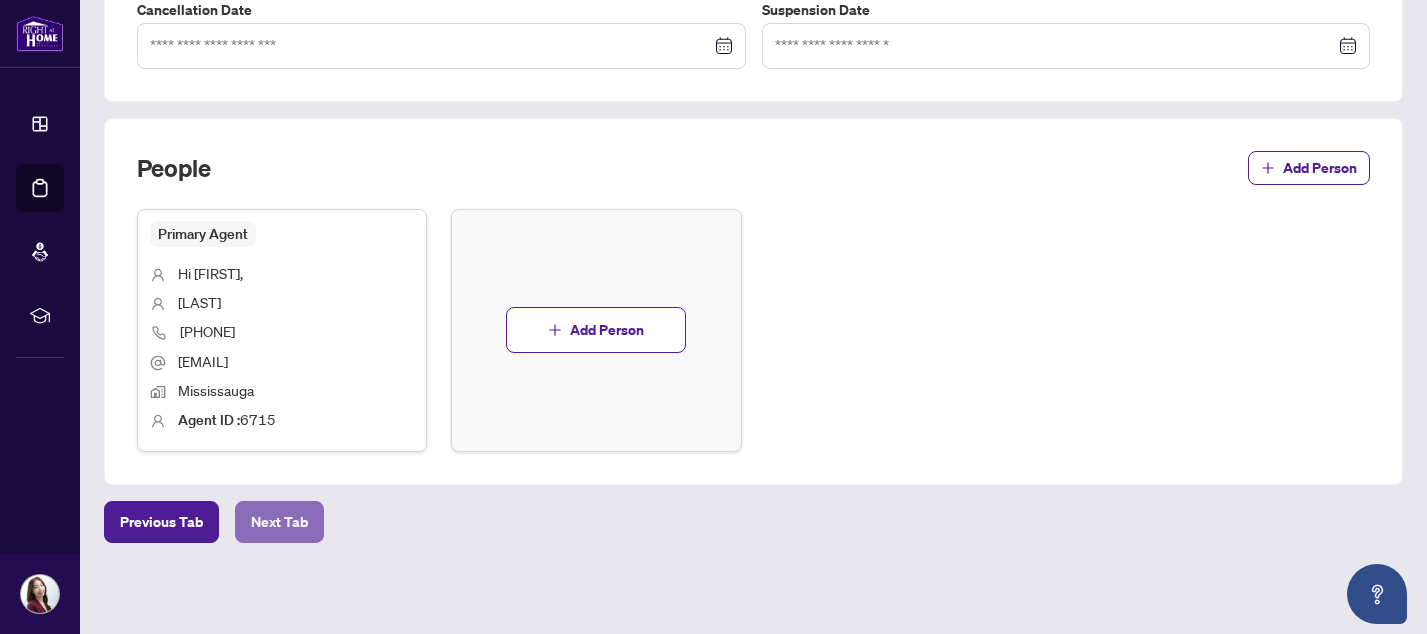 click on "Next Tab" at bounding box center (279, 522) 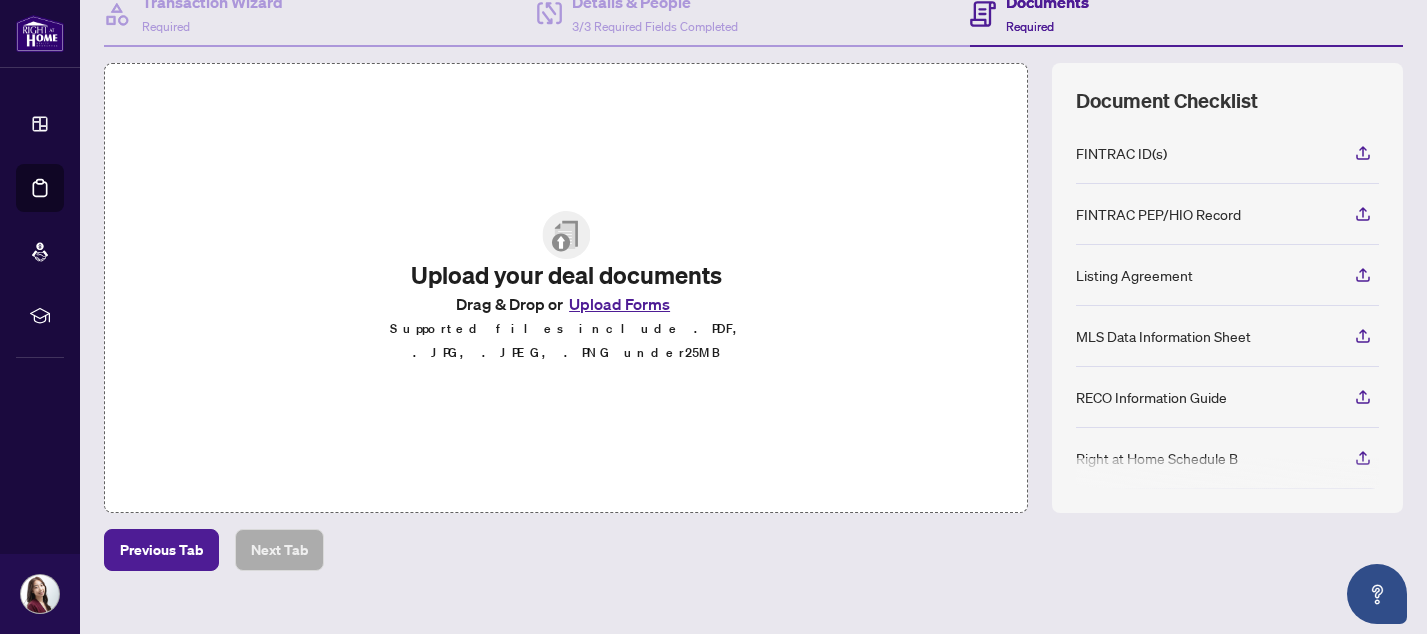 scroll, scrollTop: 212, scrollLeft: 0, axis: vertical 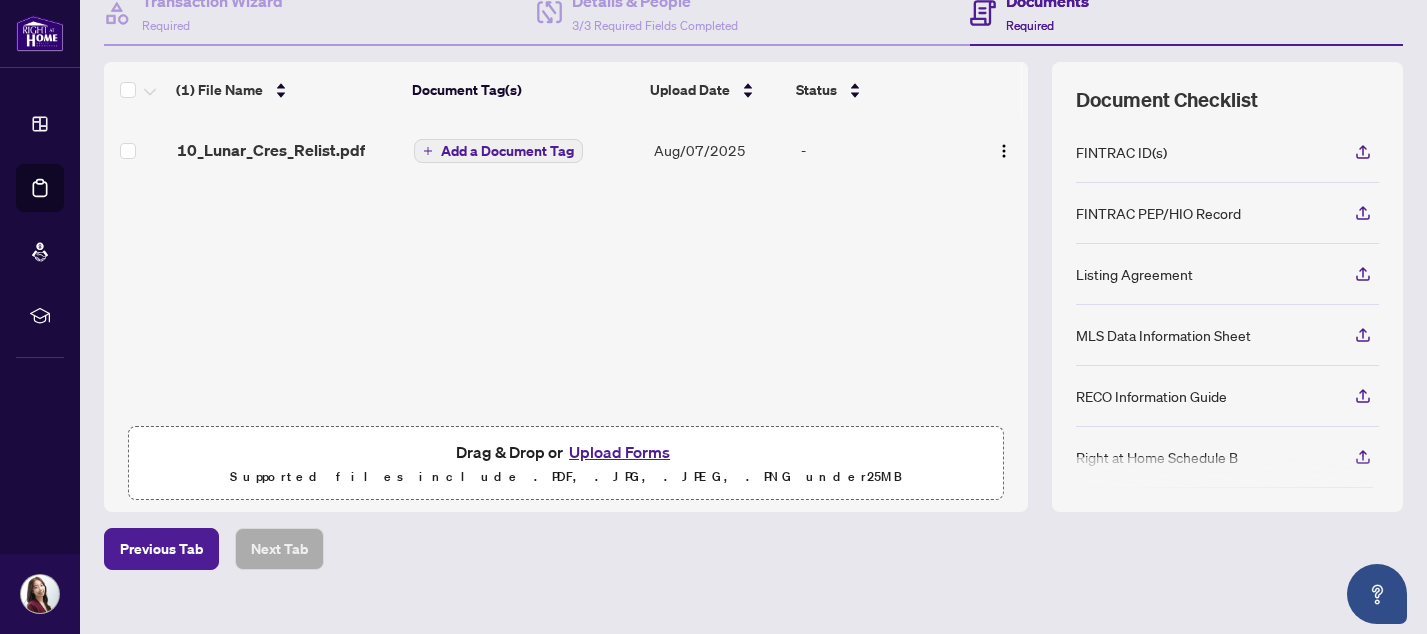 click on "Add a Document Tag" at bounding box center (507, 151) 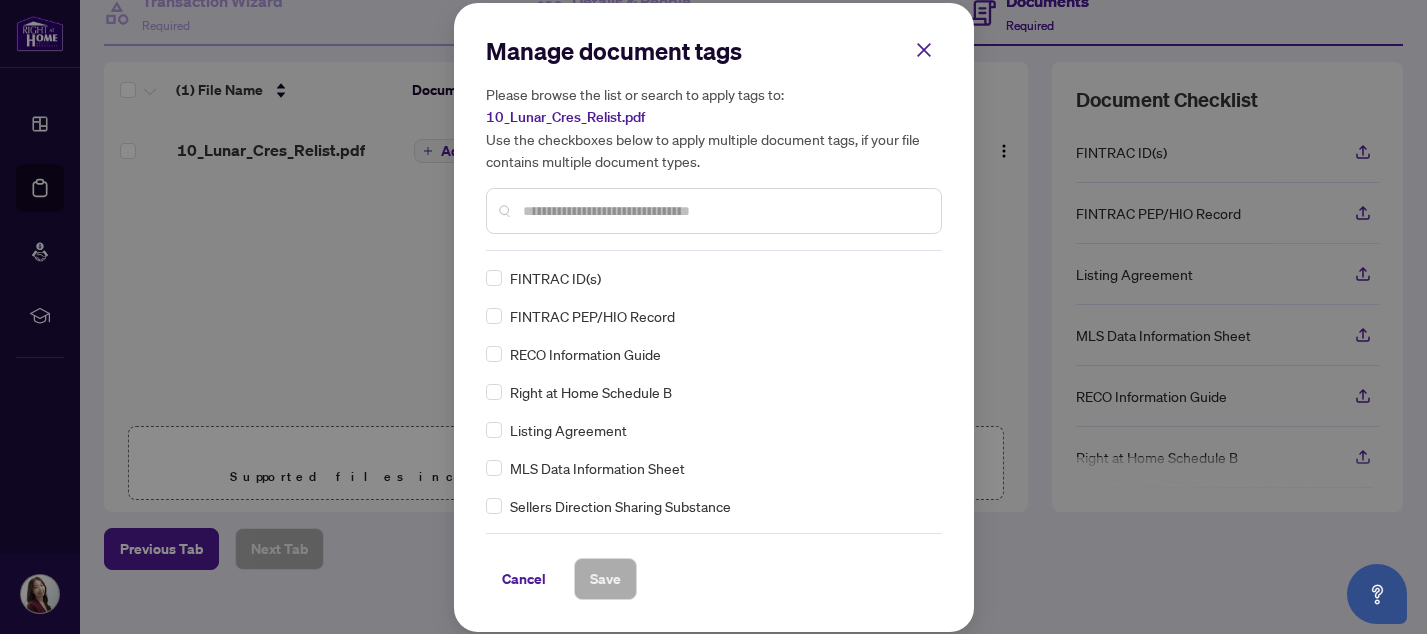 click on "Manage document tags Please browse the list or search to apply tags to:   10_Lunar_Cres_Relist.pdf   Use the checkboxes below to apply multiple document types.   Cancel Save Cancel OK" at bounding box center (714, 143) 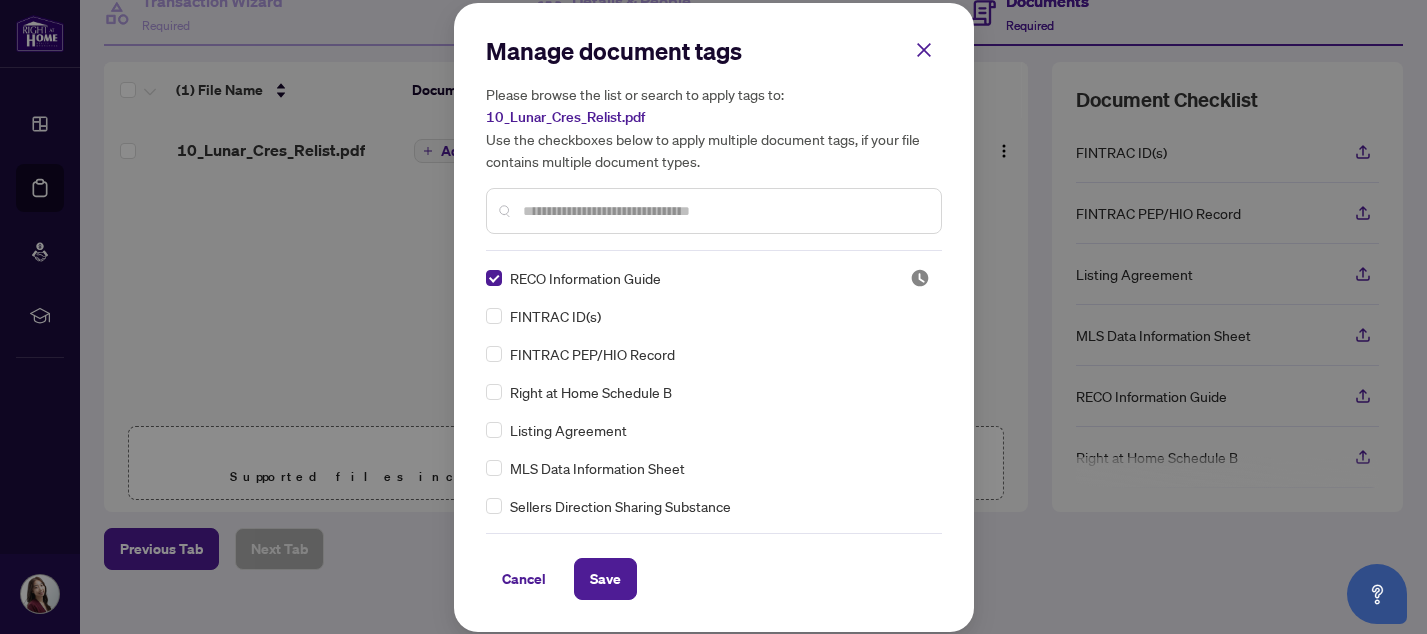 scroll, scrollTop: 1, scrollLeft: 0, axis: vertical 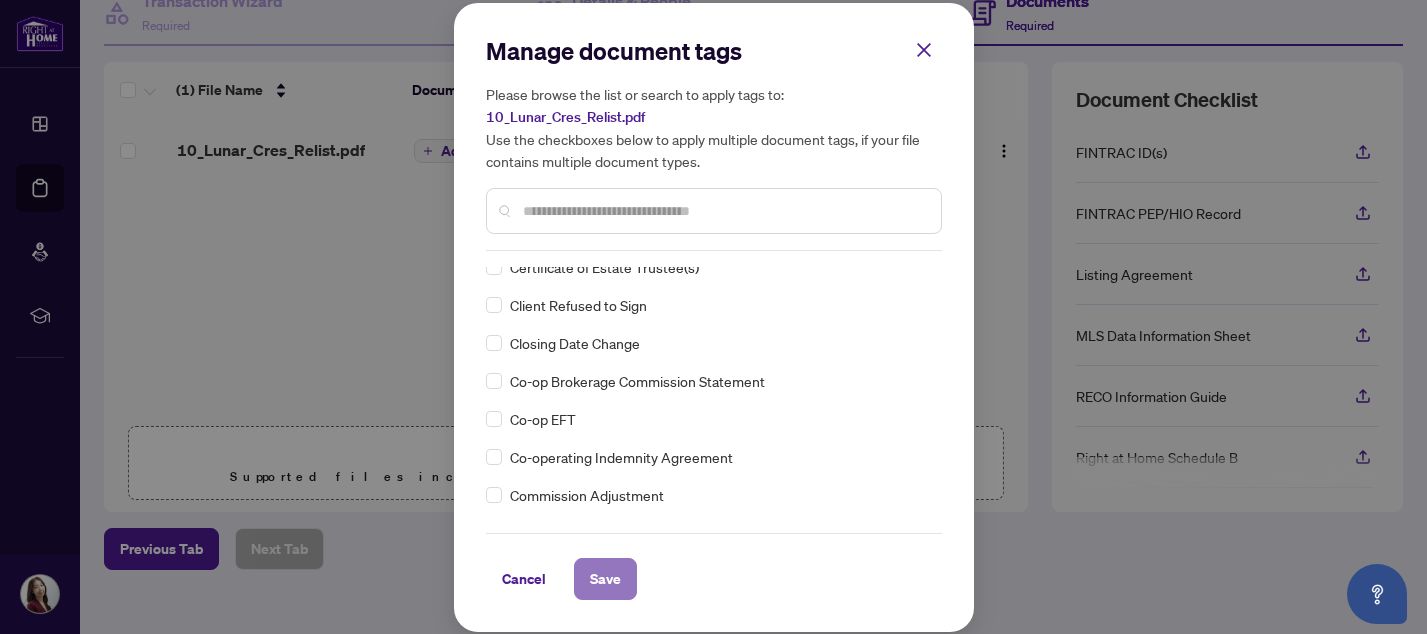 click on "Save" at bounding box center (605, 579) 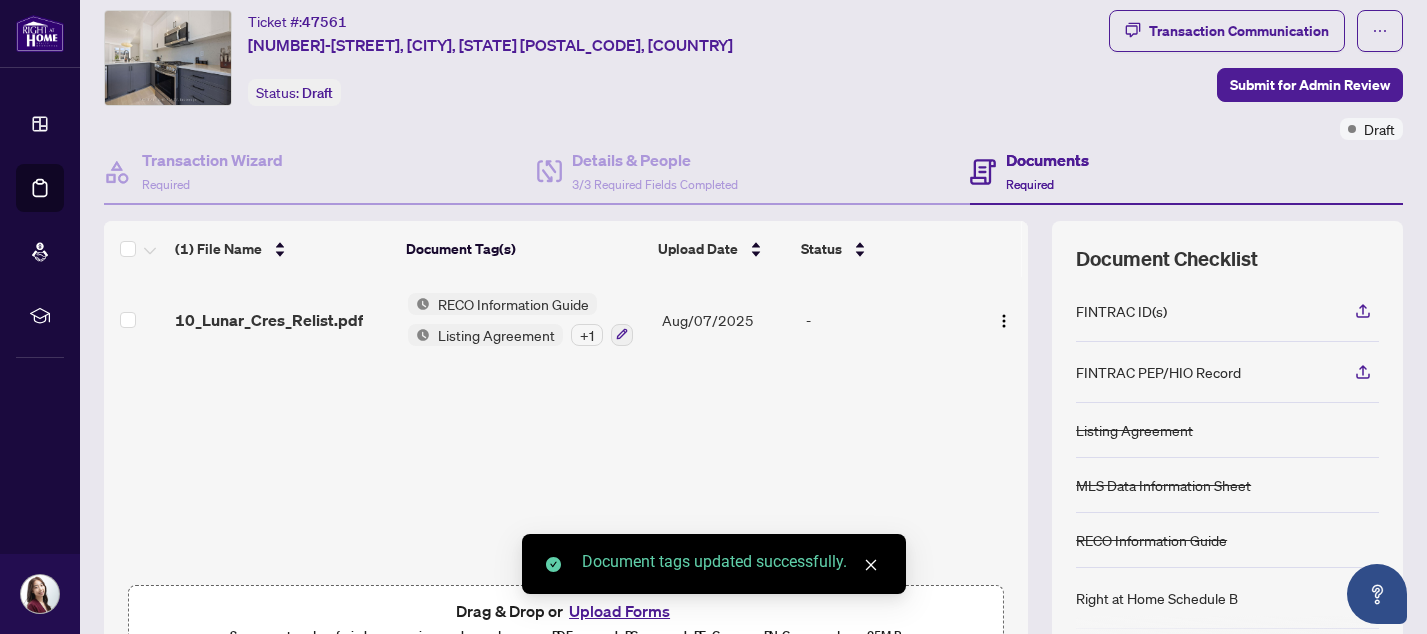 scroll, scrollTop: 54, scrollLeft: 0, axis: vertical 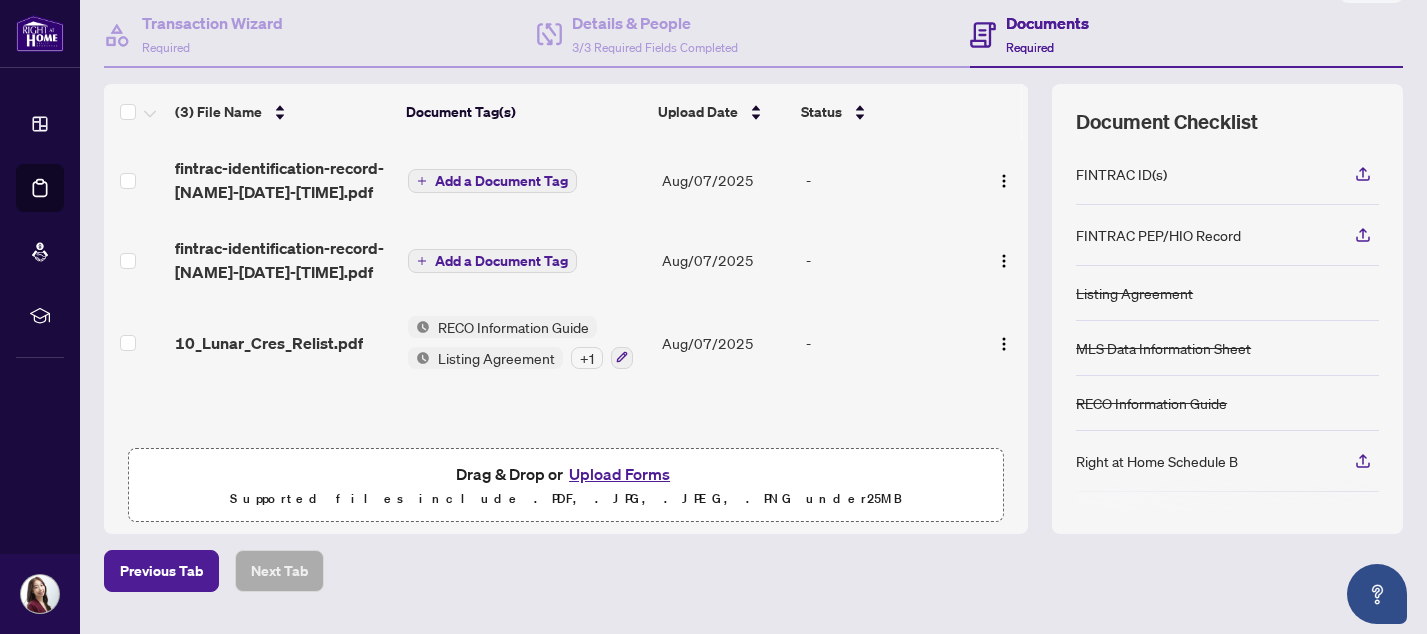click on "Add a Document Tag" at bounding box center [501, 181] 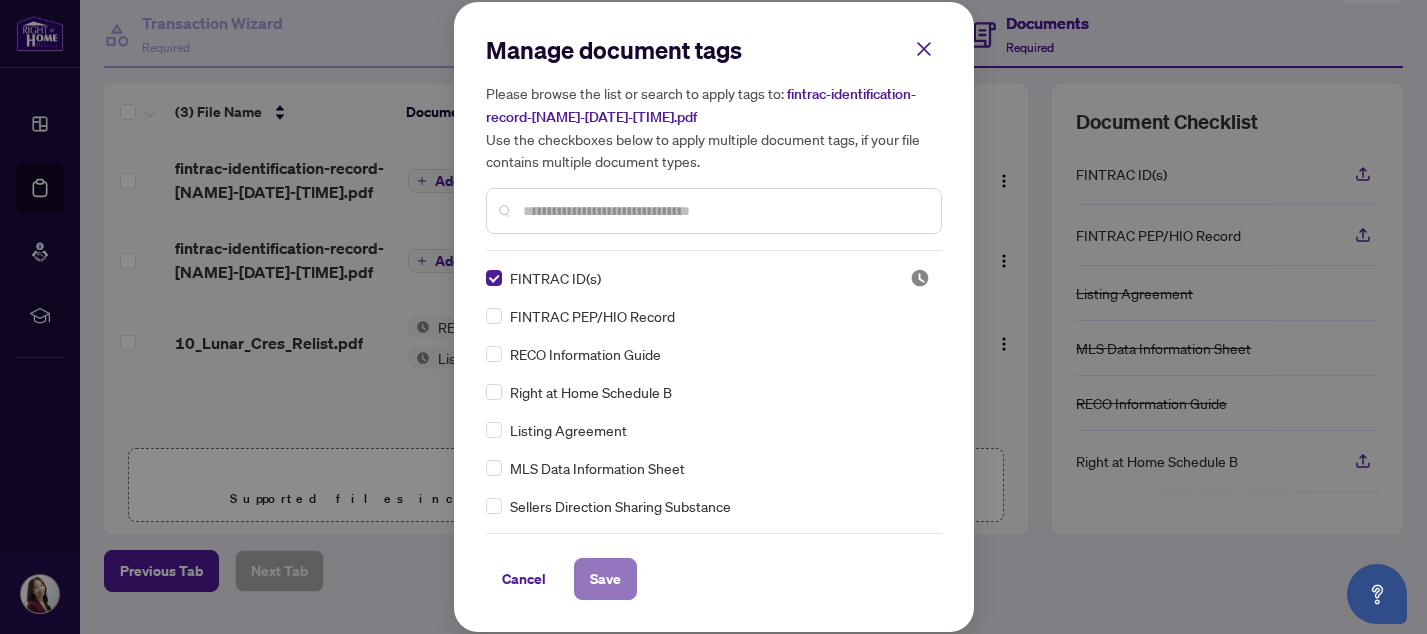 click on "Save" at bounding box center (605, 579) 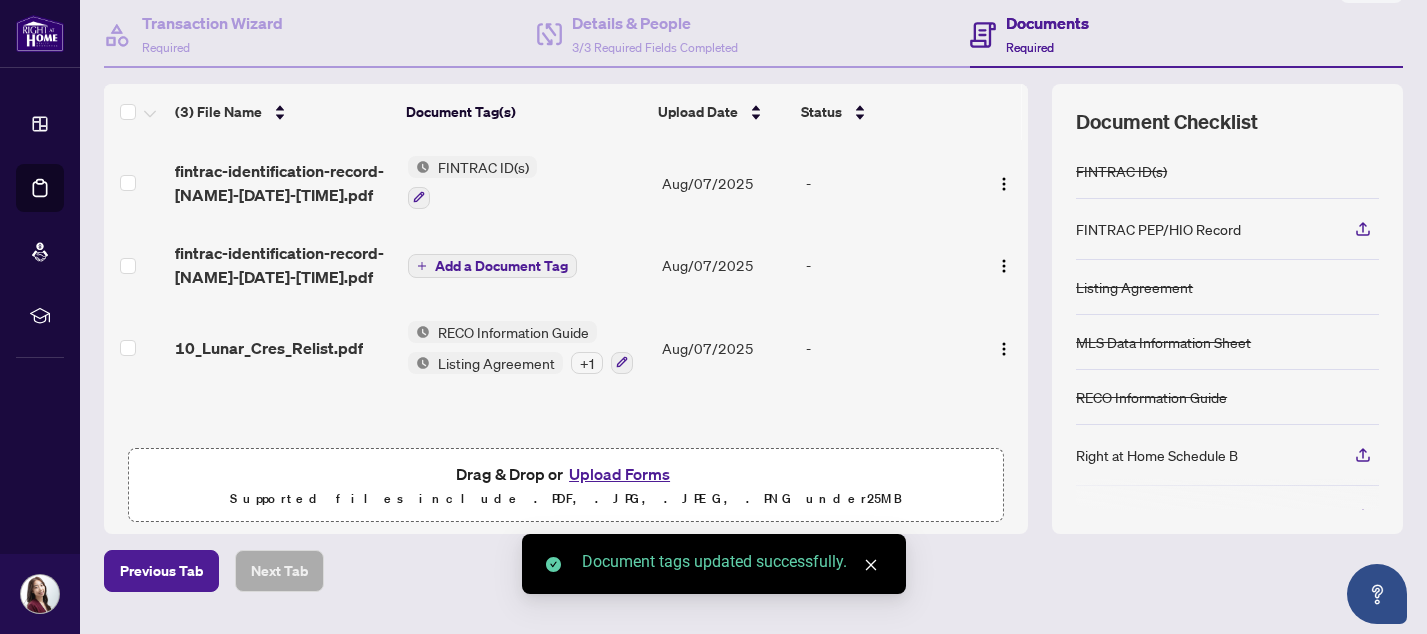 click on "Add a Document Tag" at bounding box center [501, 266] 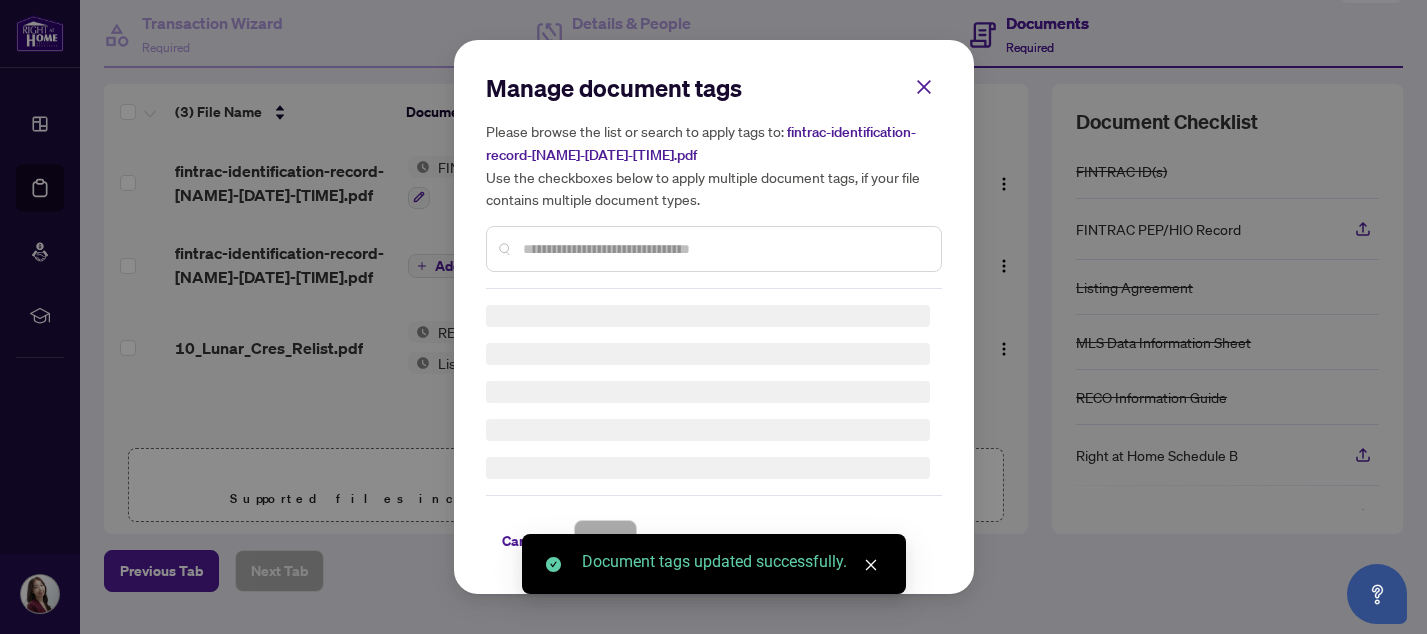 click at bounding box center [724, 249] 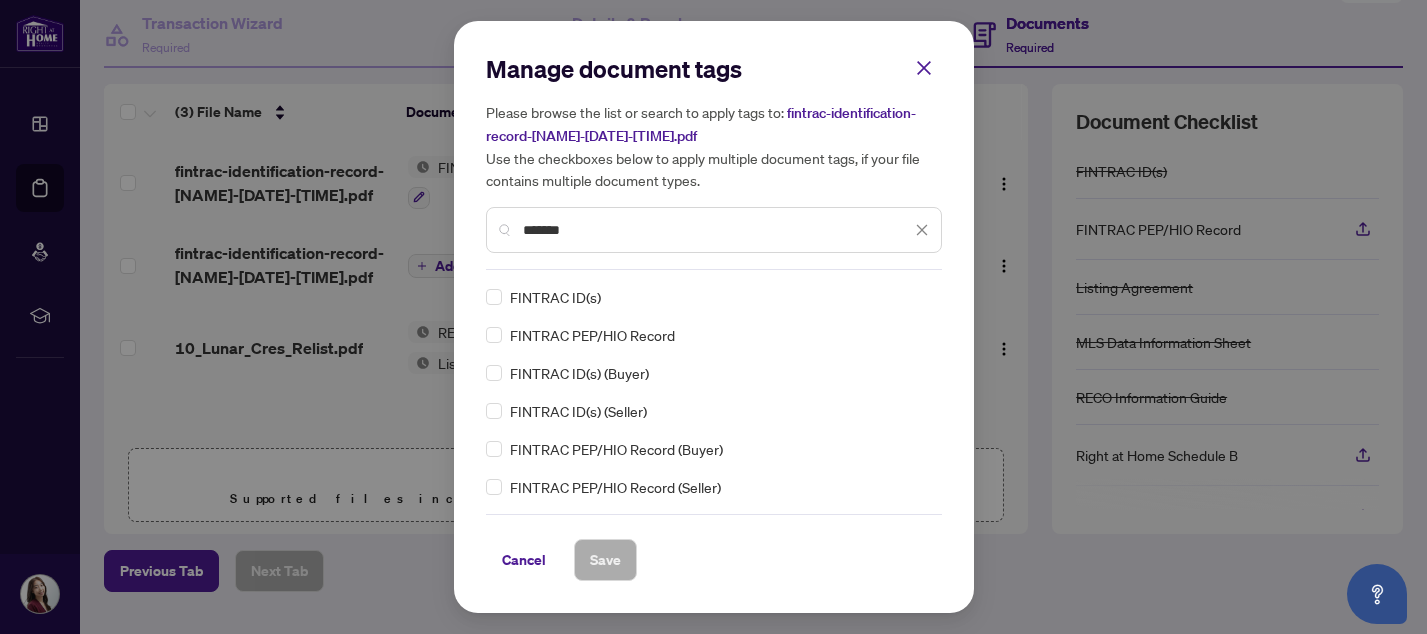type on "*******" 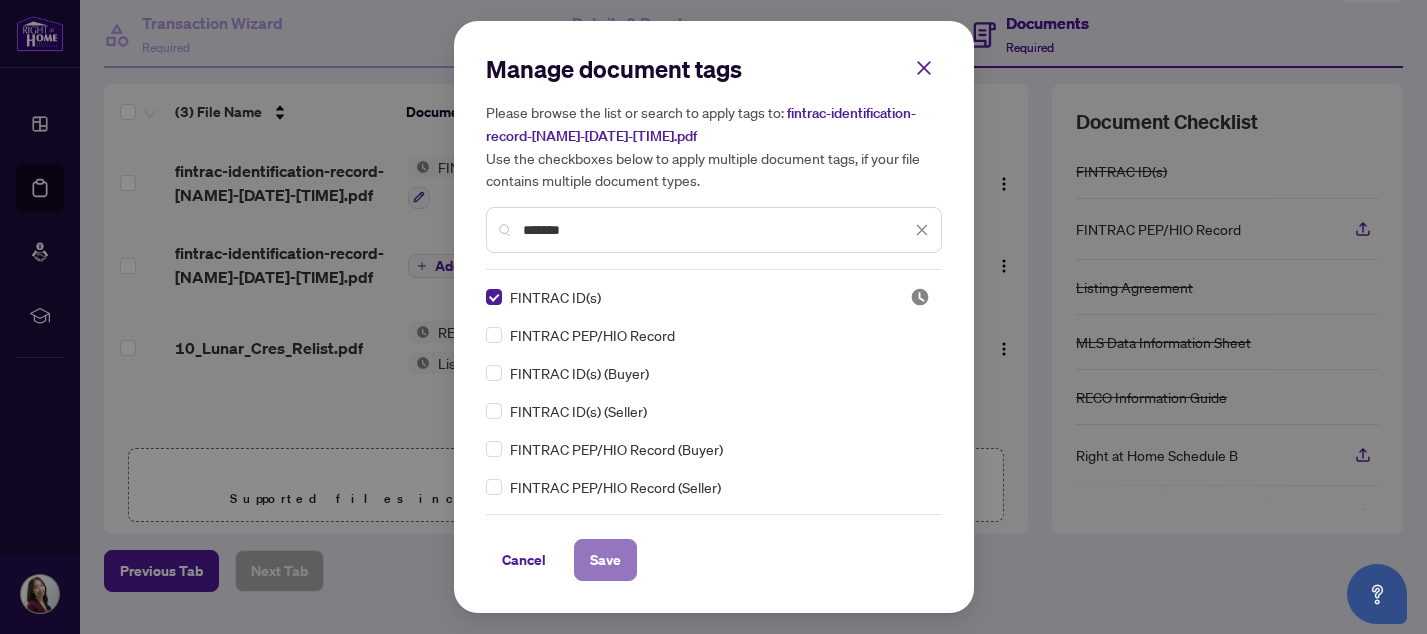 click on "Save" at bounding box center (605, 560) 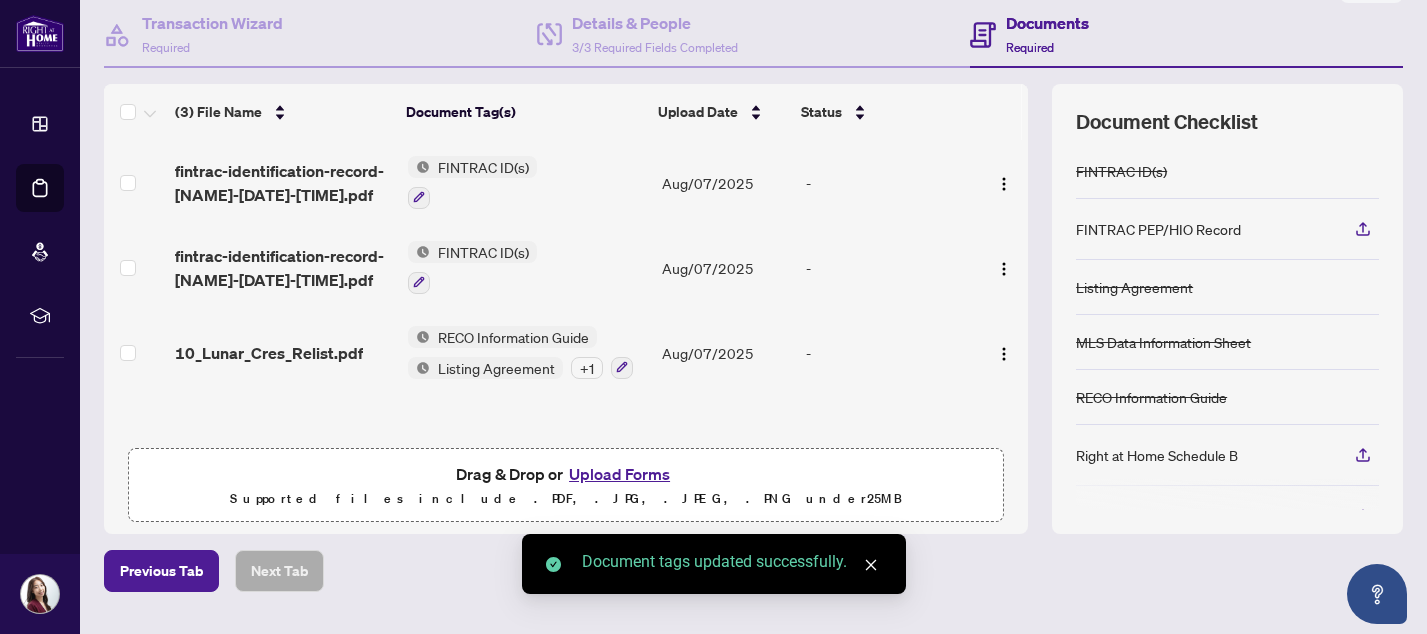 scroll, scrollTop: 182, scrollLeft: 0, axis: vertical 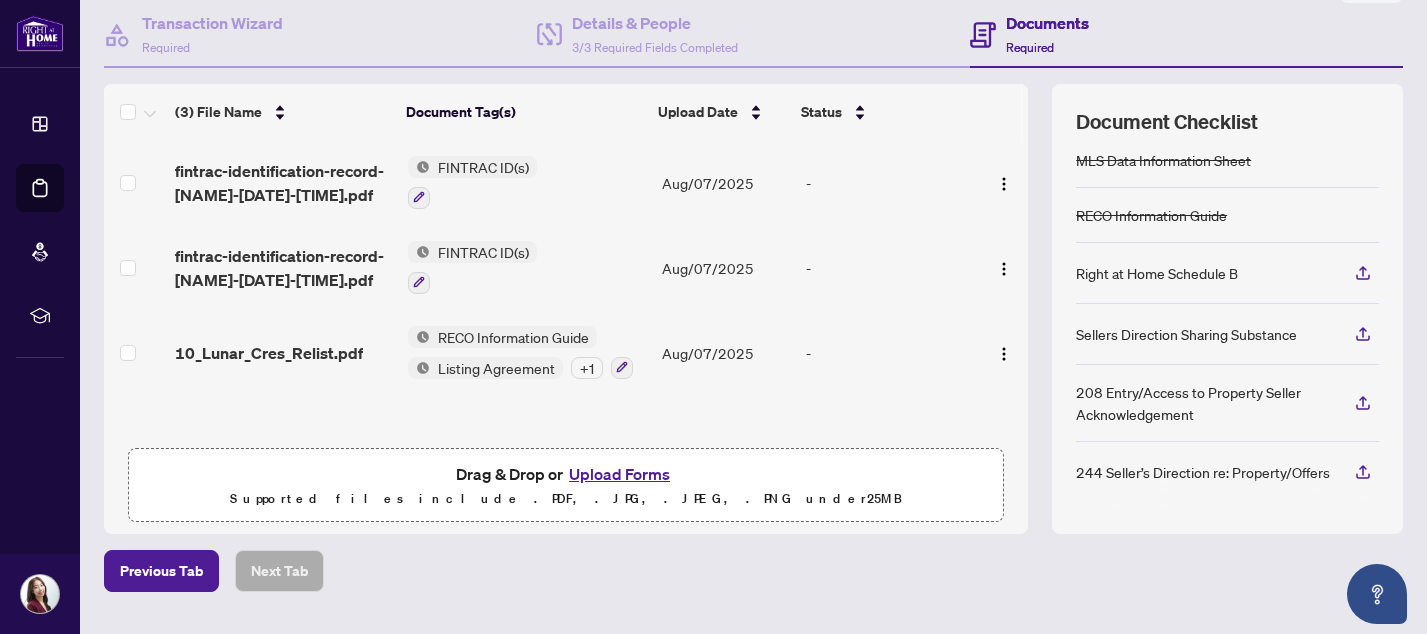 click on "Previous Tab Next Tab" at bounding box center (753, 571) 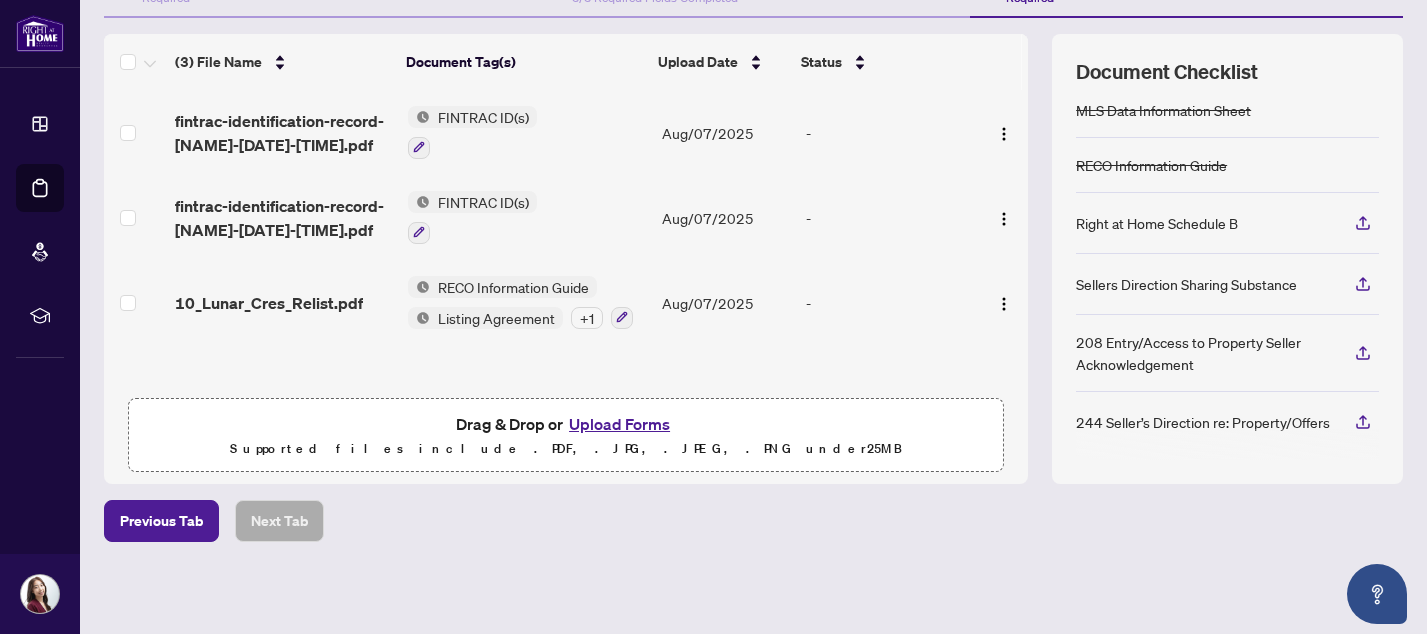 scroll, scrollTop: 0, scrollLeft: 0, axis: both 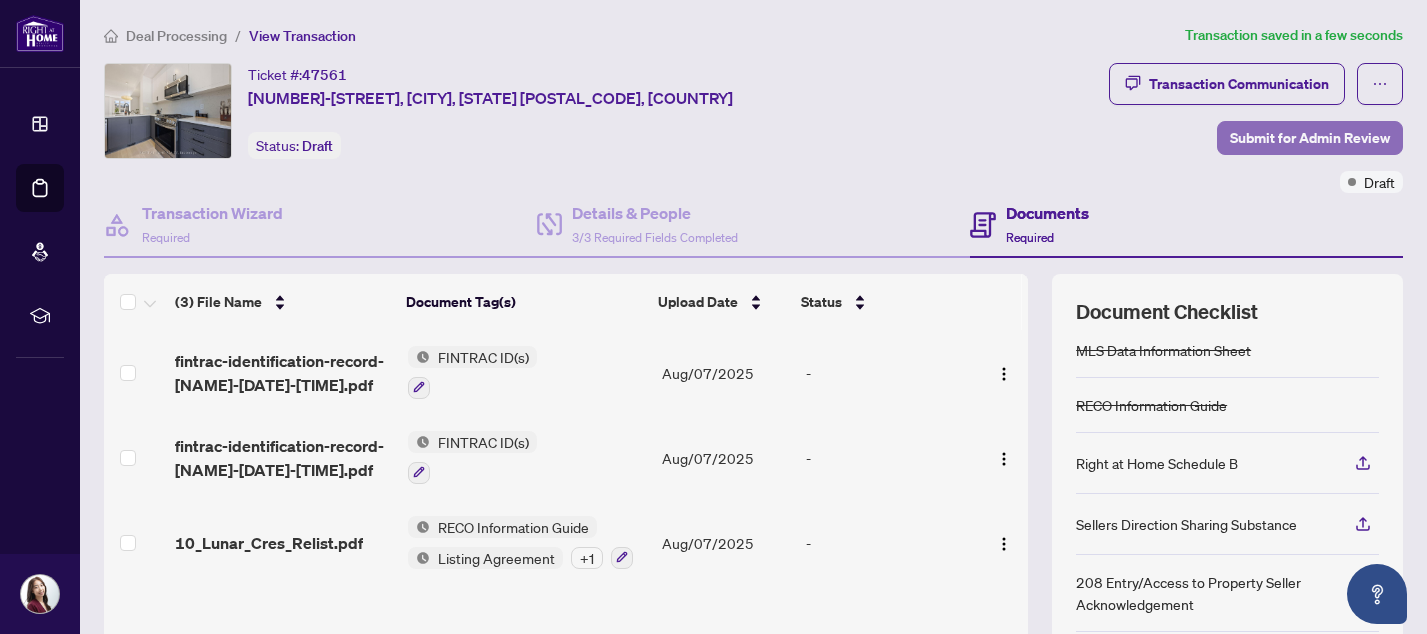 click on "Submit for Admin Review" at bounding box center [1310, 138] 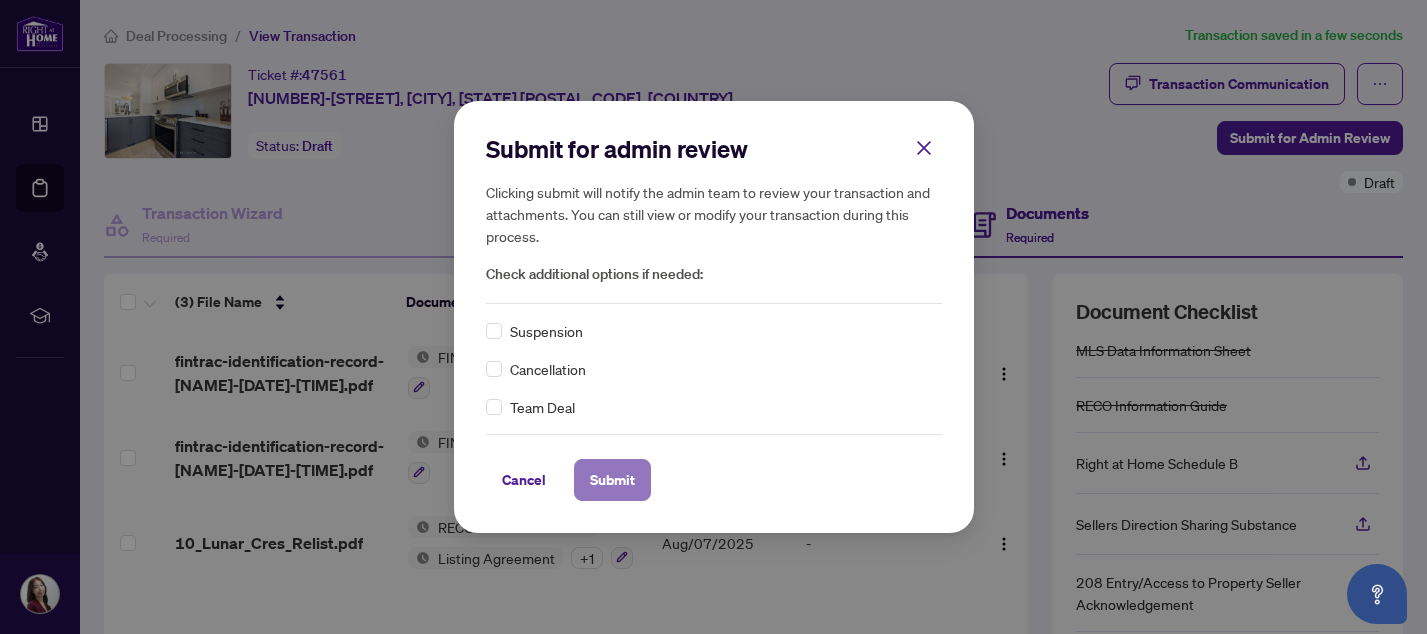 click on "Submit" at bounding box center (612, 480) 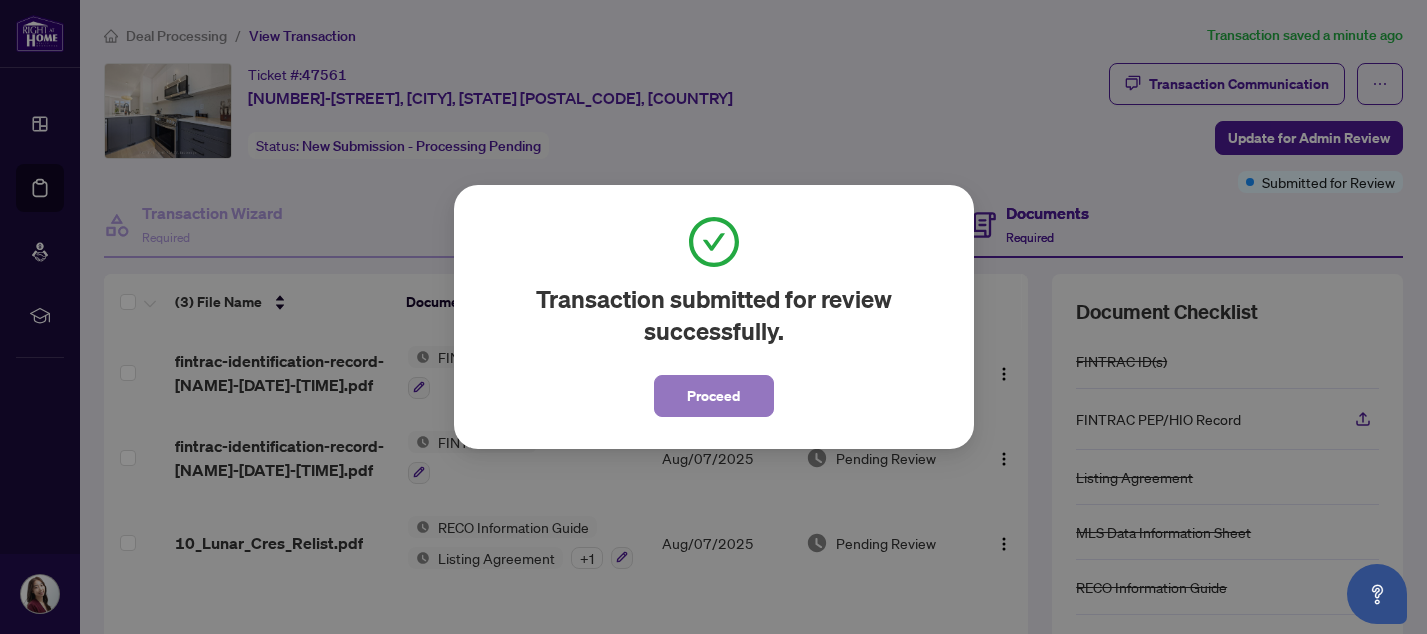 click on "Proceed" at bounding box center (713, 396) 